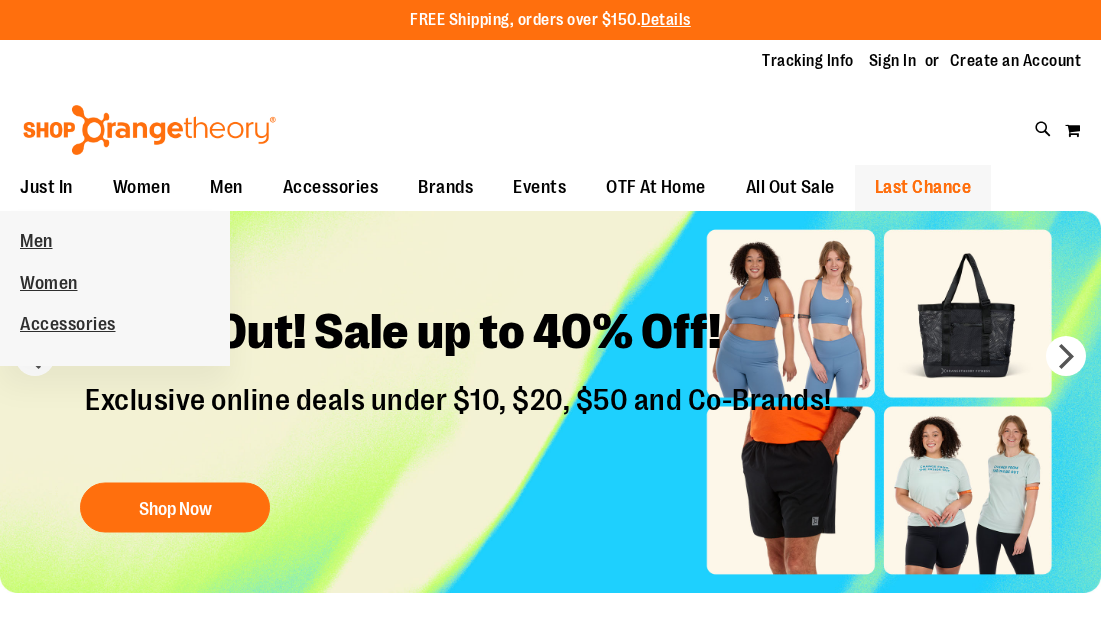 scroll, scrollTop: 0, scrollLeft: 0, axis: both 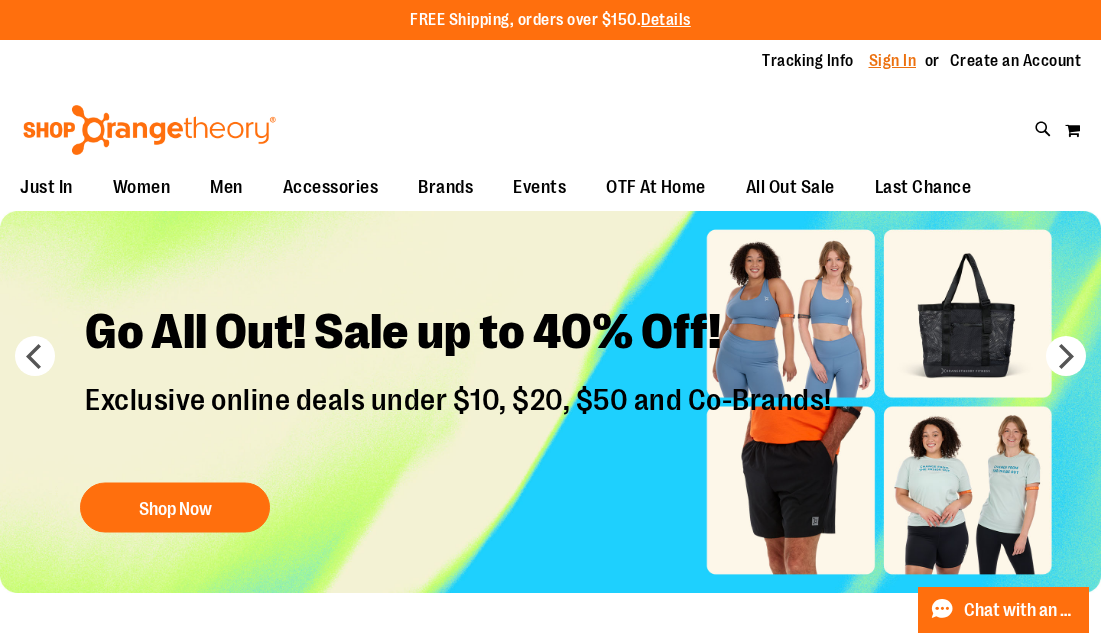 click on "Sign In" at bounding box center [893, 61] 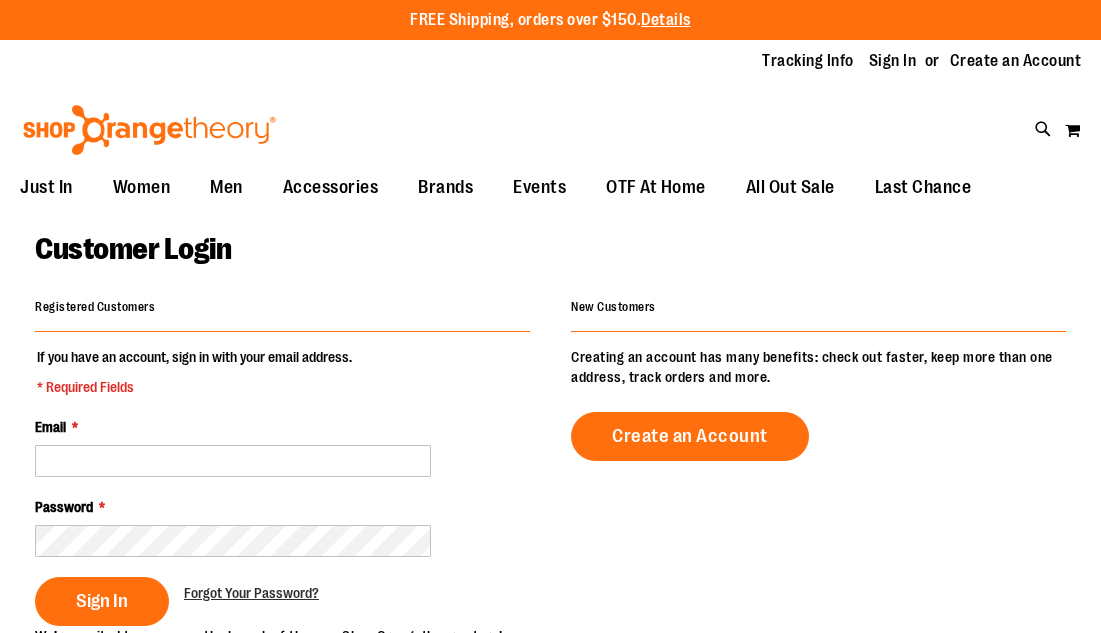scroll, scrollTop: 0, scrollLeft: 0, axis: both 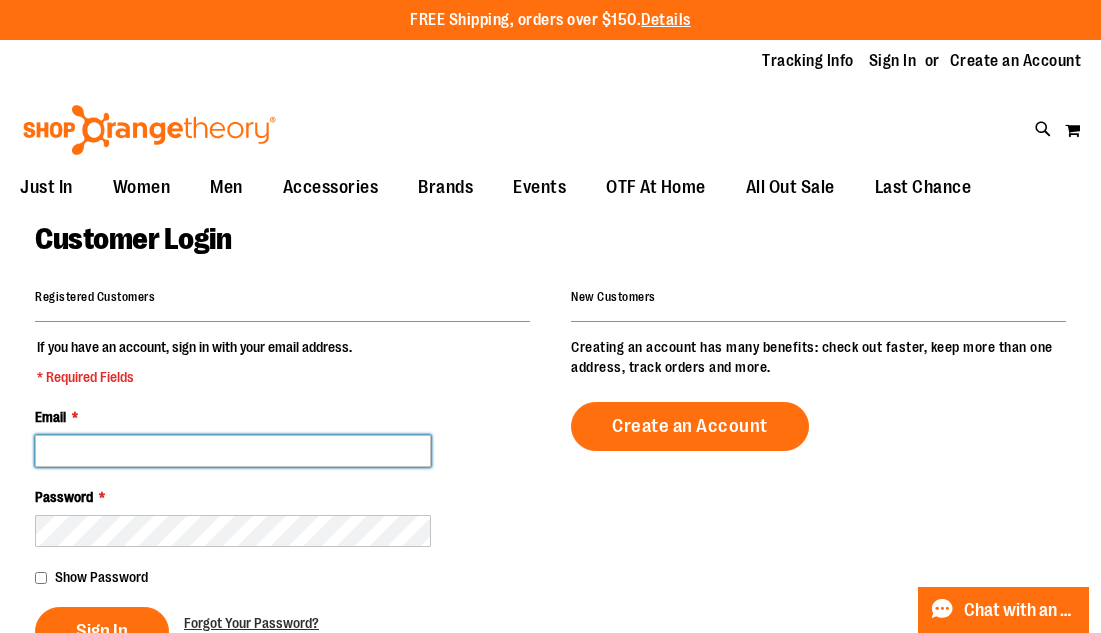 type on "**********" 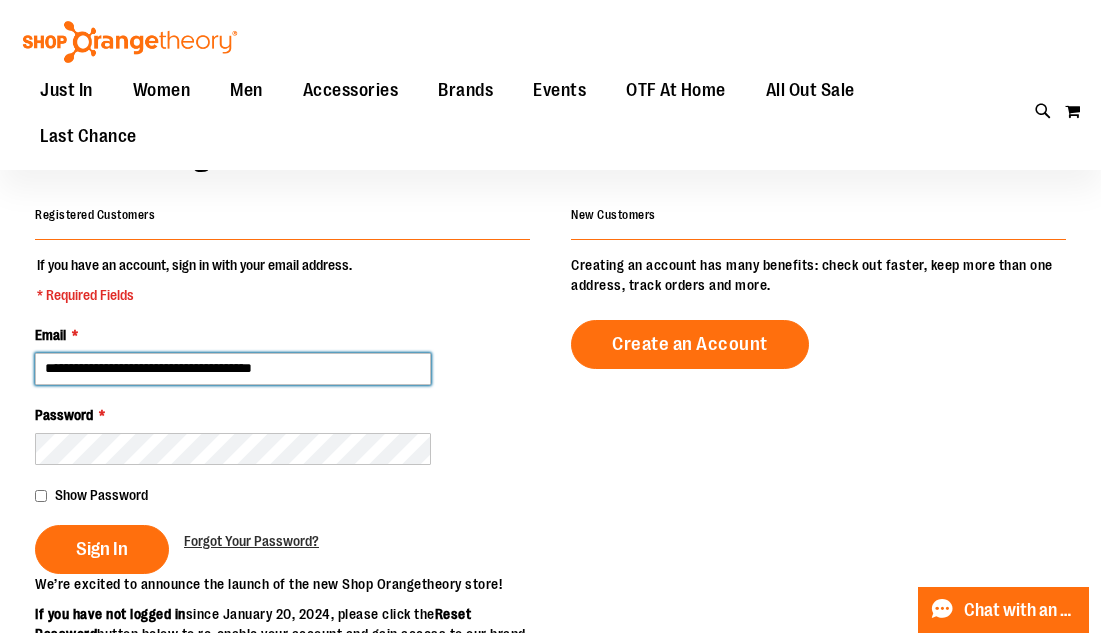 scroll, scrollTop: 108, scrollLeft: 0, axis: vertical 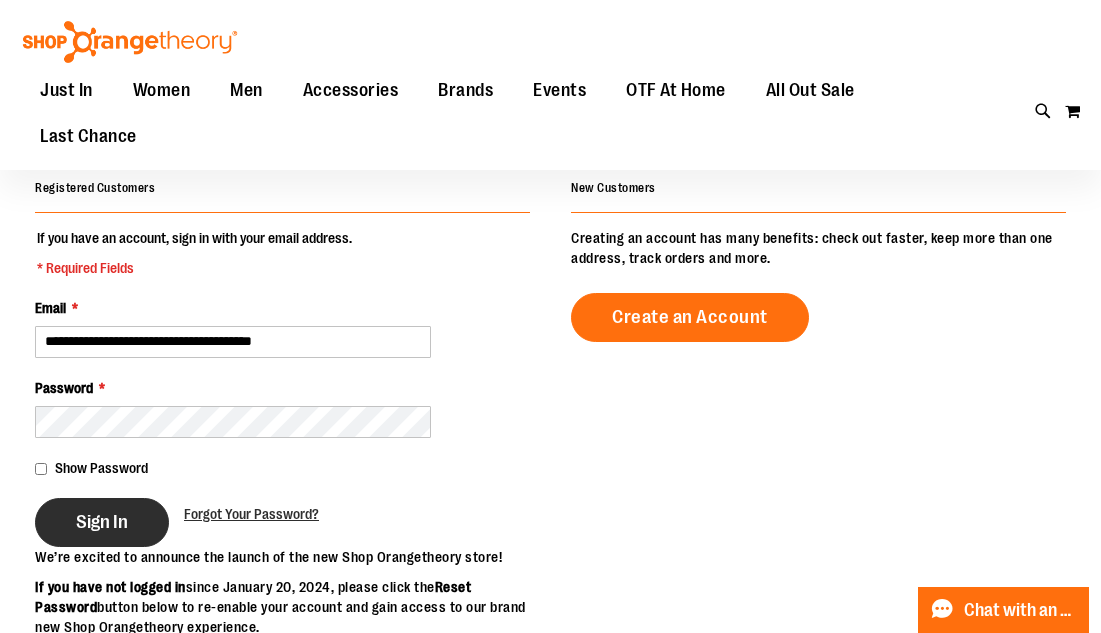 click on "Sign In" at bounding box center [102, 522] 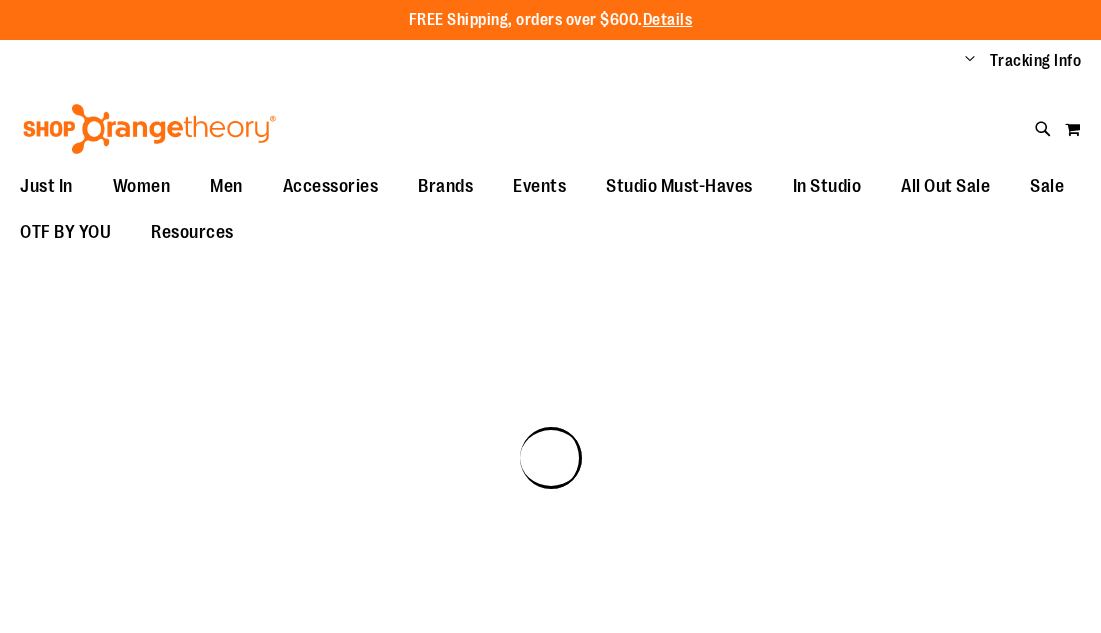 scroll, scrollTop: 0, scrollLeft: 0, axis: both 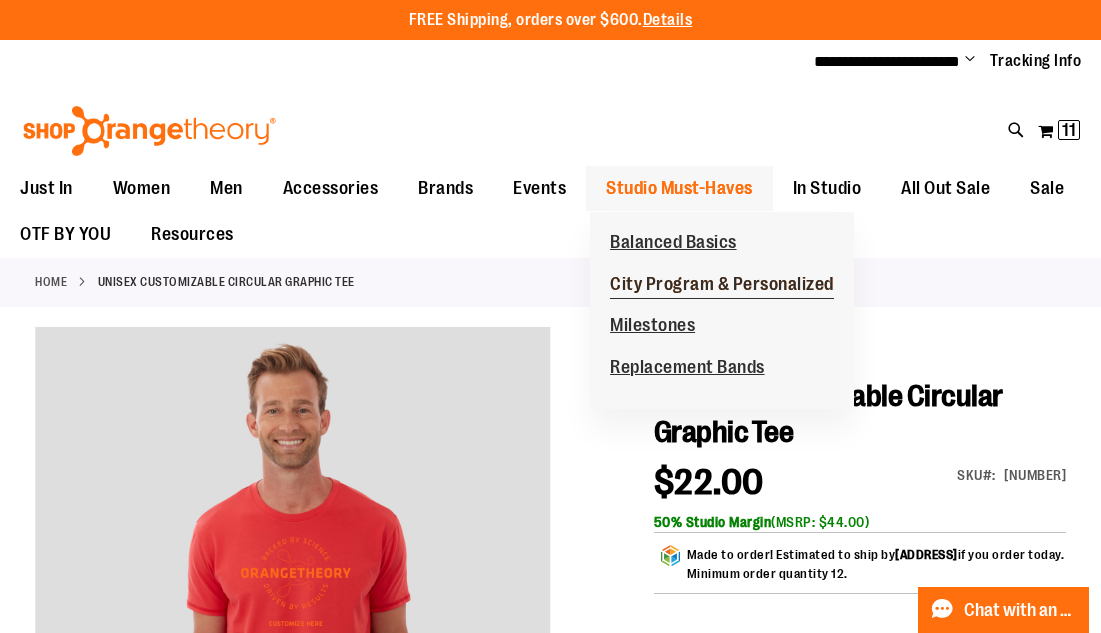 click on "City Program & Personalized" at bounding box center [722, 286] 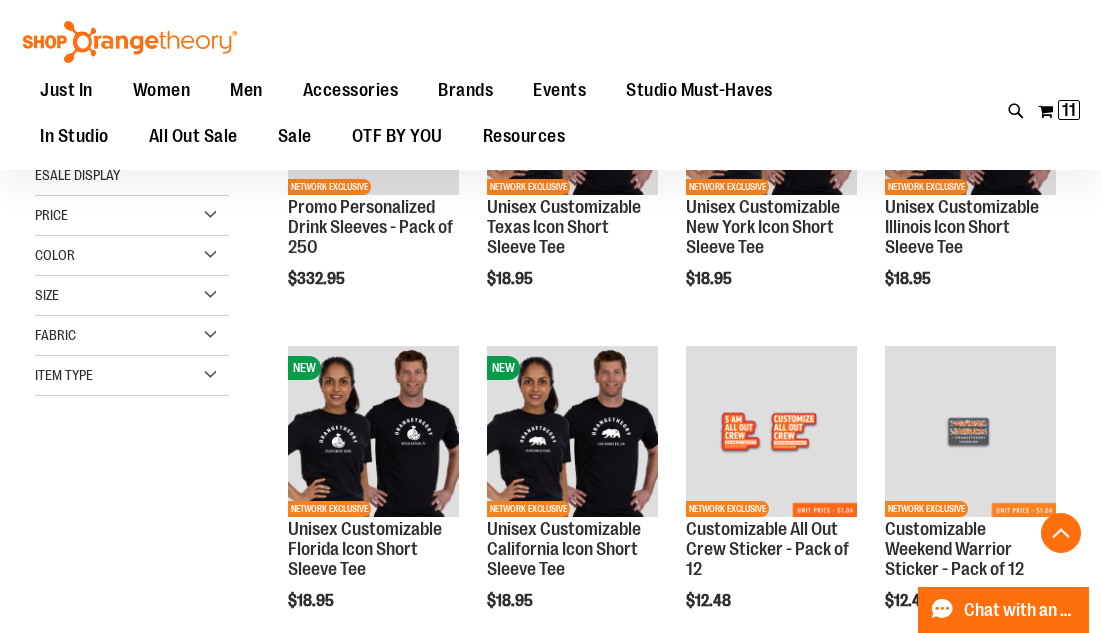 scroll, scrollTop: 846, scrollLeft: 0, axis: vertical 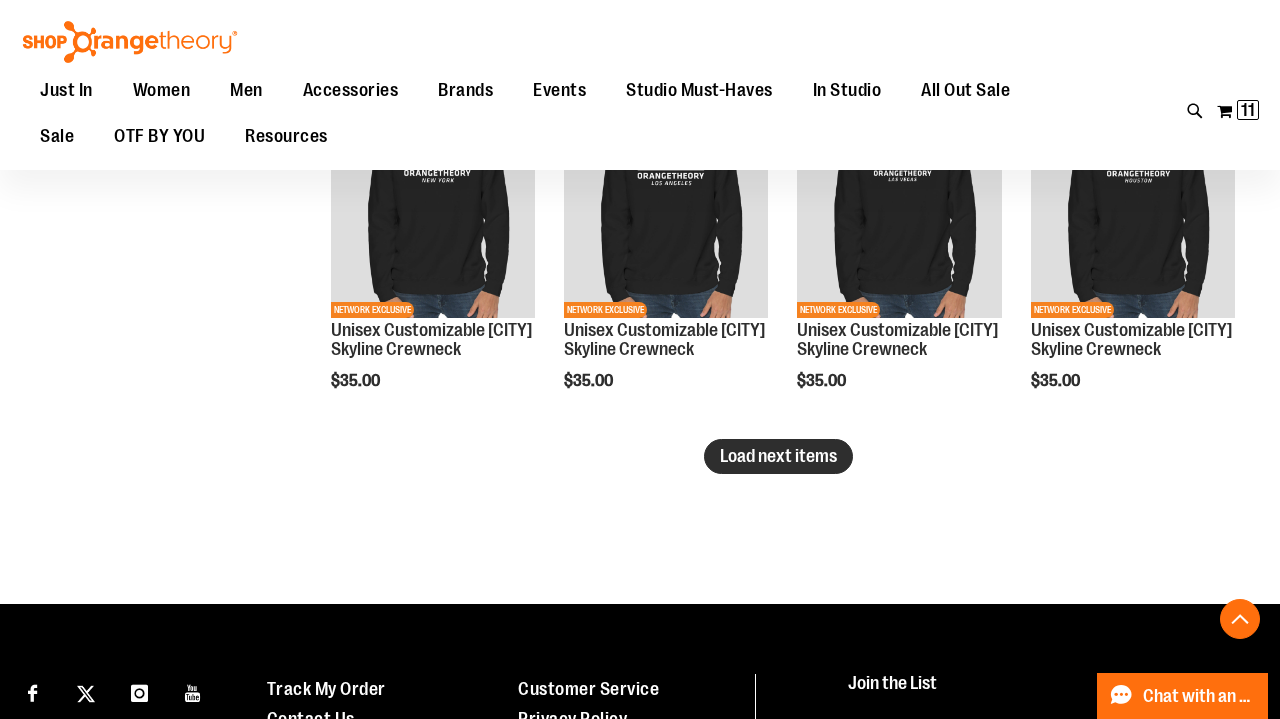 click on "Load next items" at bounding box center (778, 456) 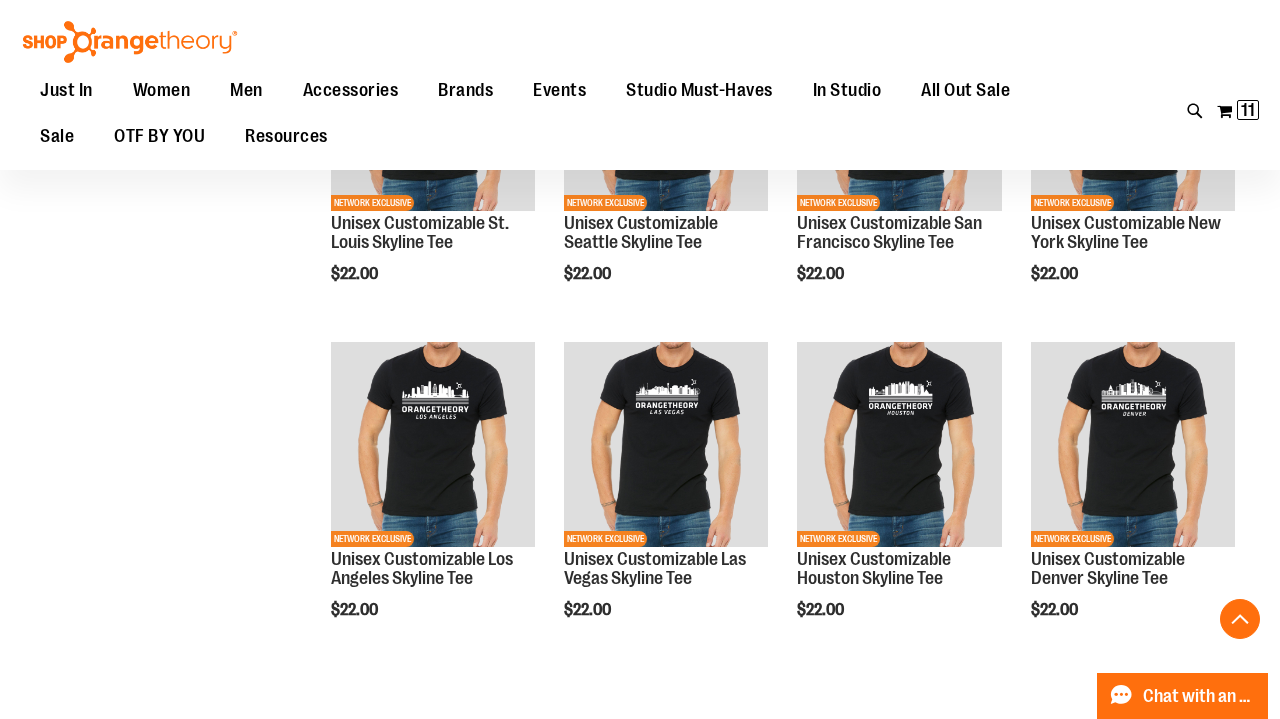 scroll, scrollTop: 4386, scrollLeft: 0, axis: vertical 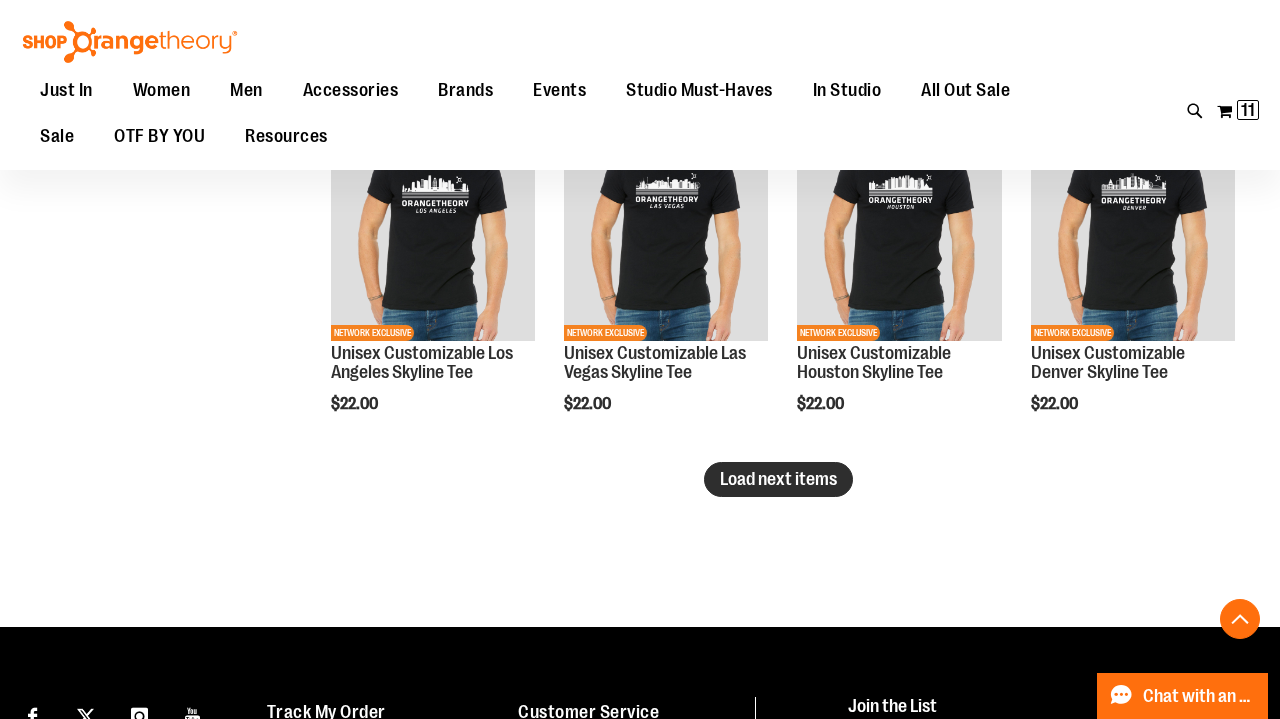click on "Load next items" at bounding box center [778, 479] 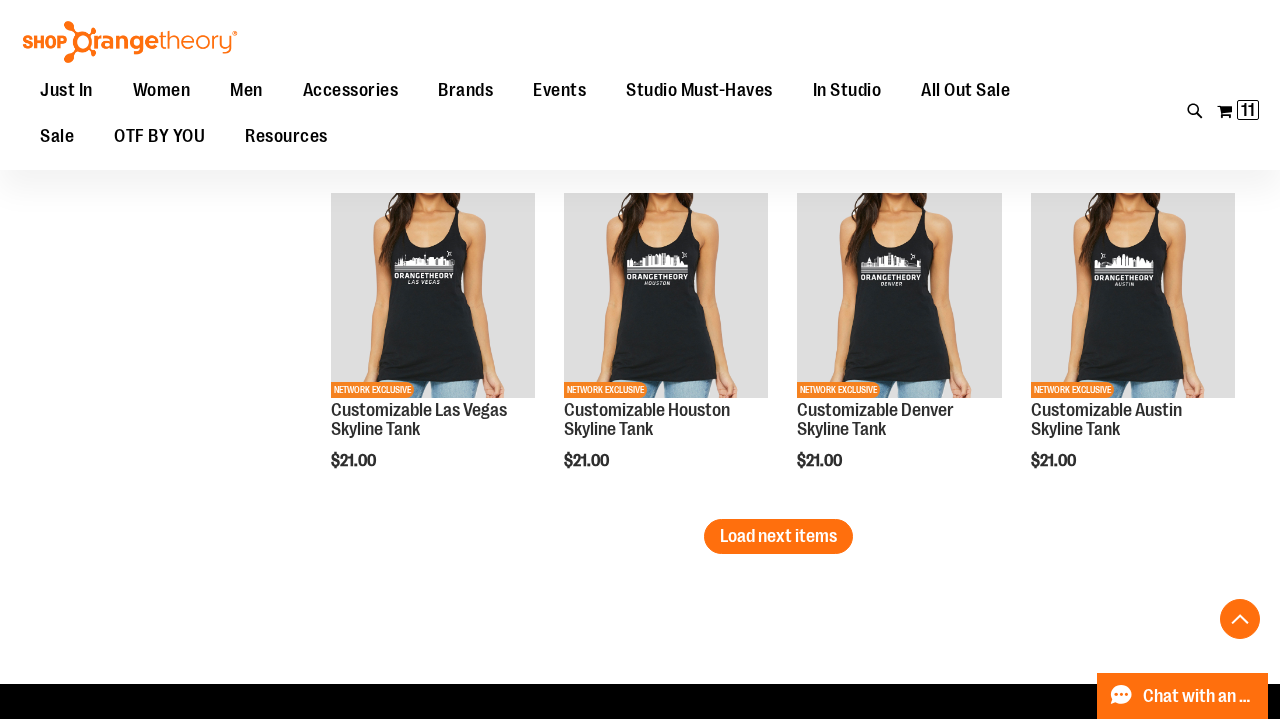 scroll, scrollTop: 5526, scrollLeft: 0, axis: vertical 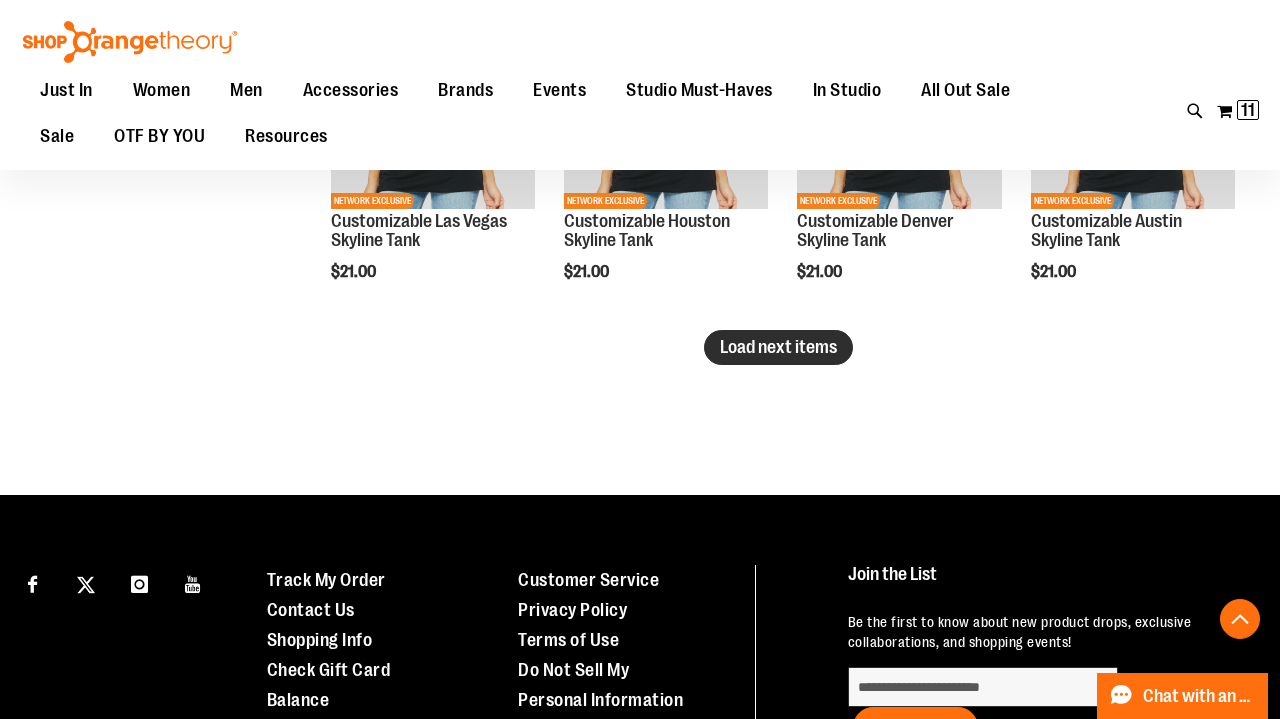 click on "Load next items" at bounding box center [778, 347] 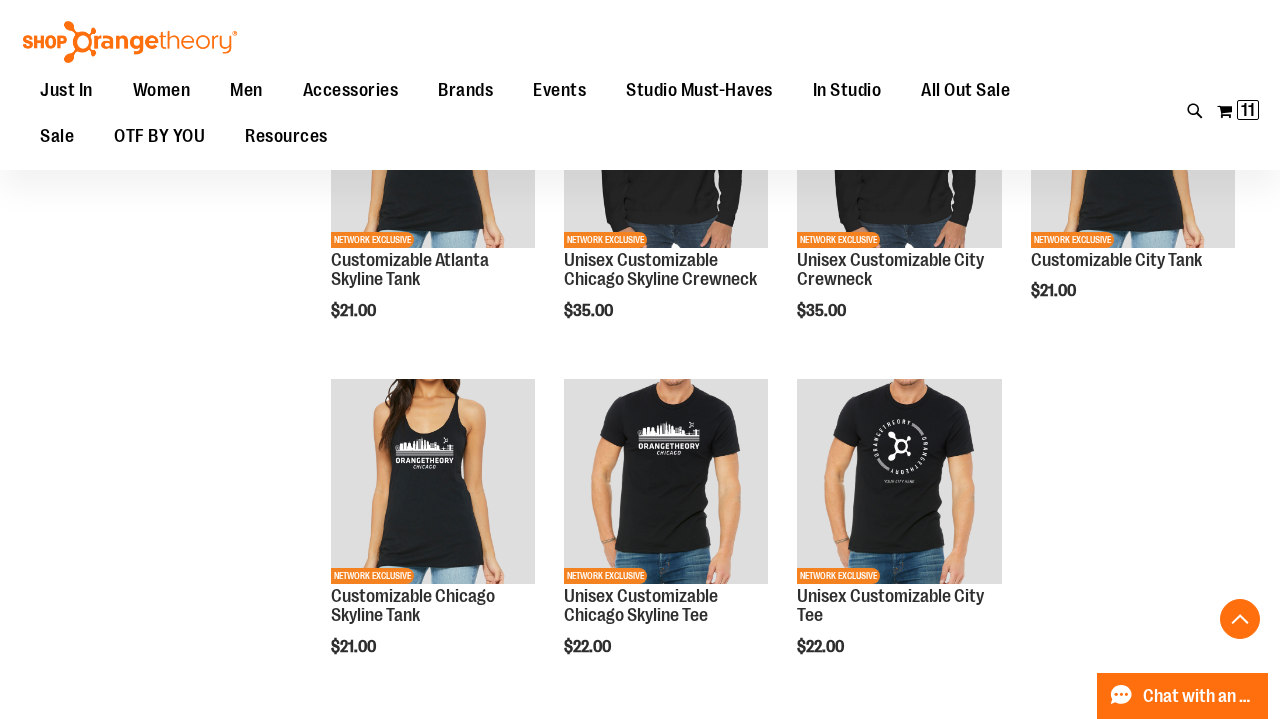 scroll, scrollTop: 6029, scrollLeft: 0, axis: vertical 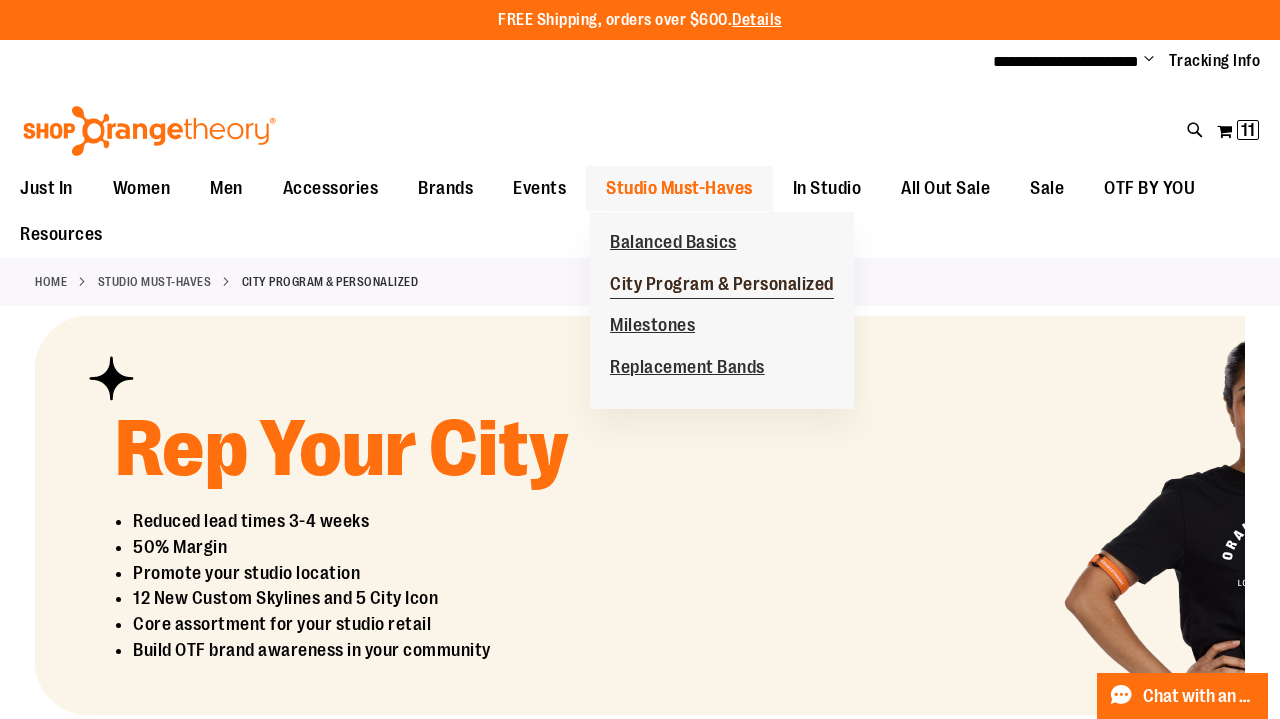 click on "City Program & Personalized" at bounding box center [722, 286] 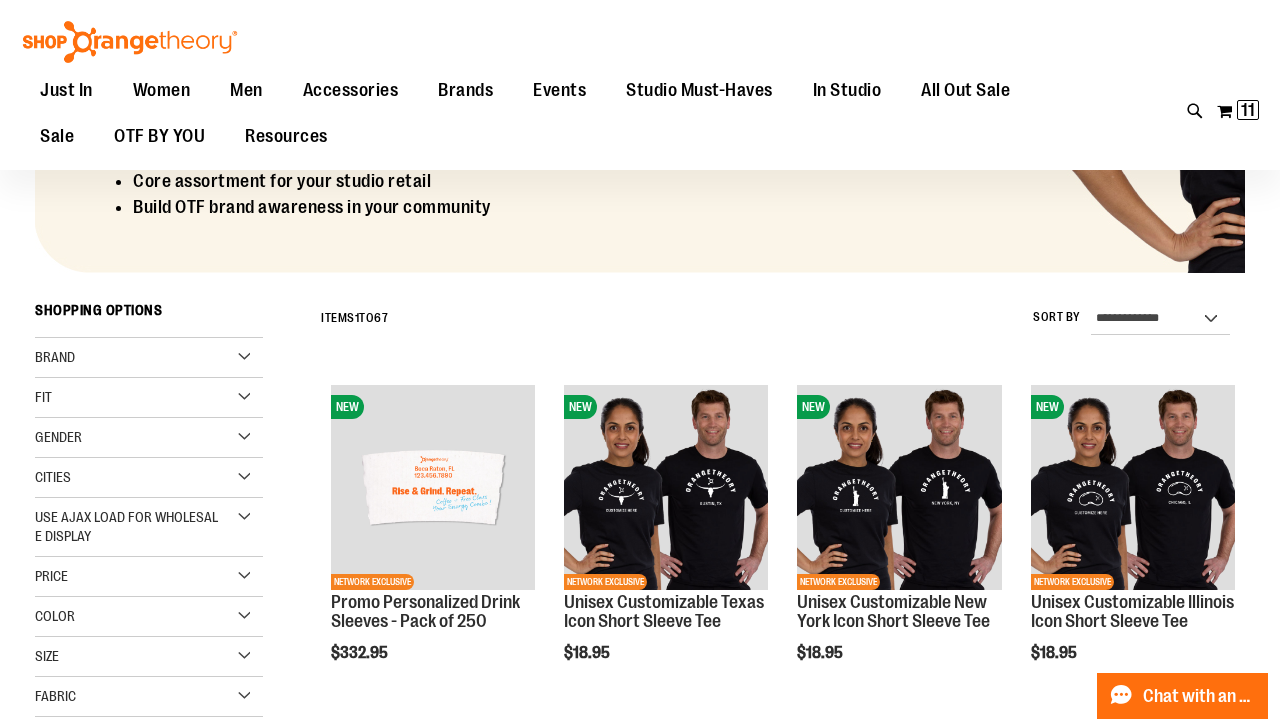 scroll, scrollTop: 185, scrollLeft: 0, axis: vertical 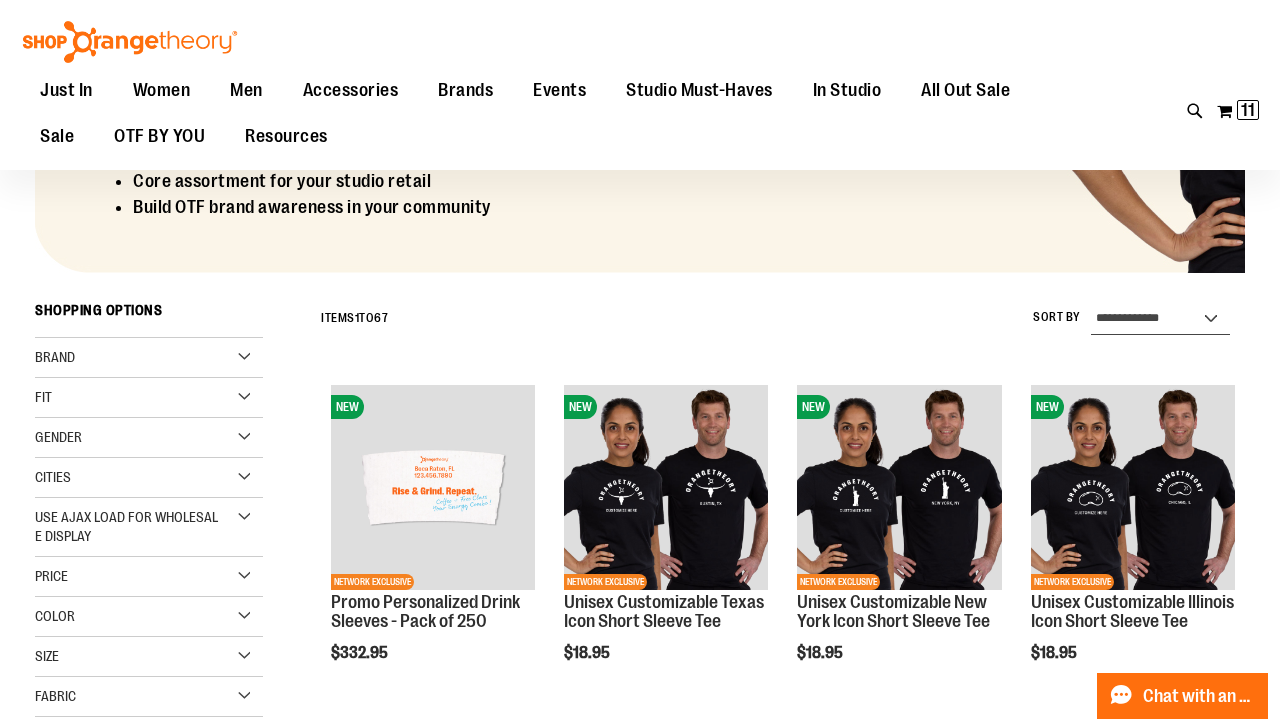 select on "**********" 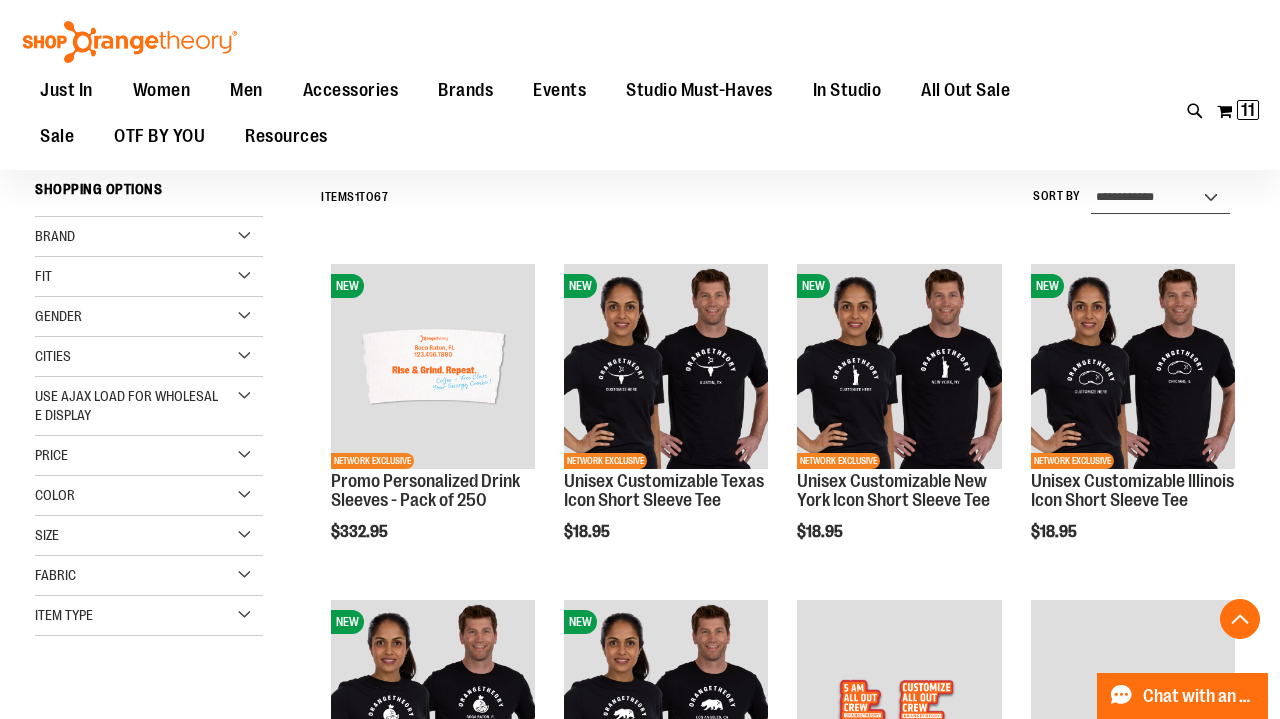 scroll, scrollTop: 309, scrollLeft: 0, axis: vertical 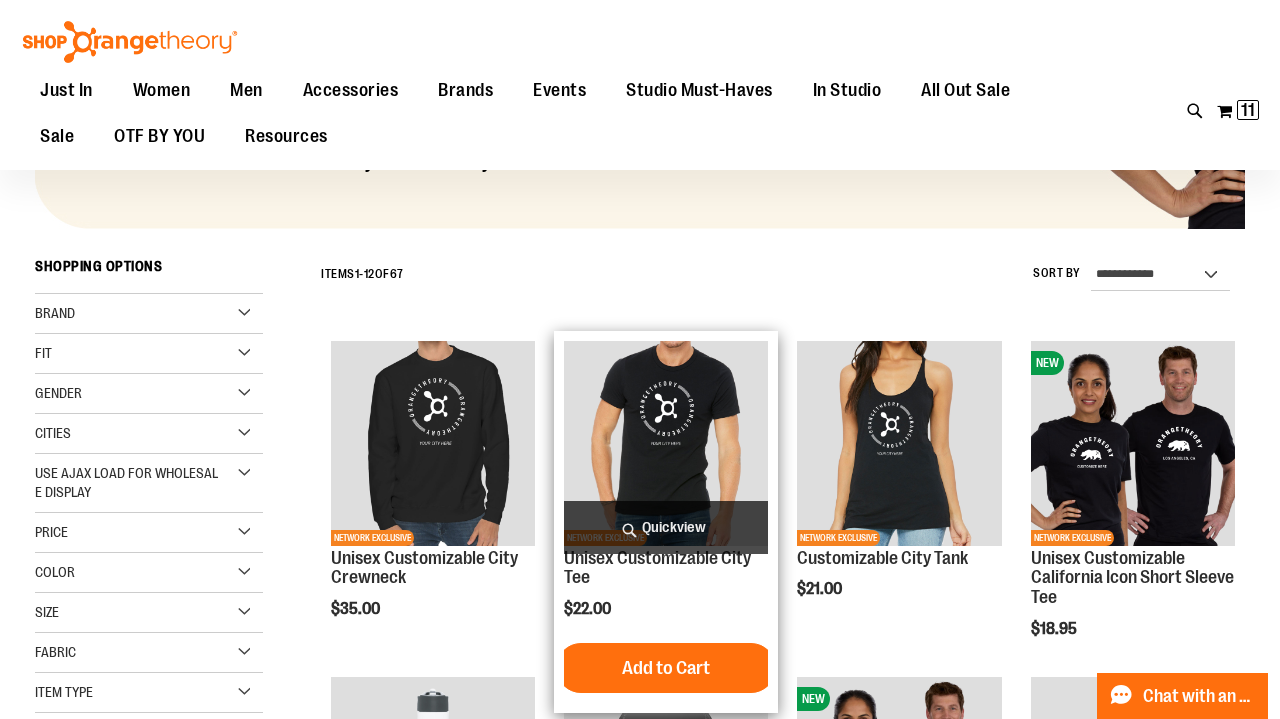 click on "Quickview" at bounding box center [666, 527] 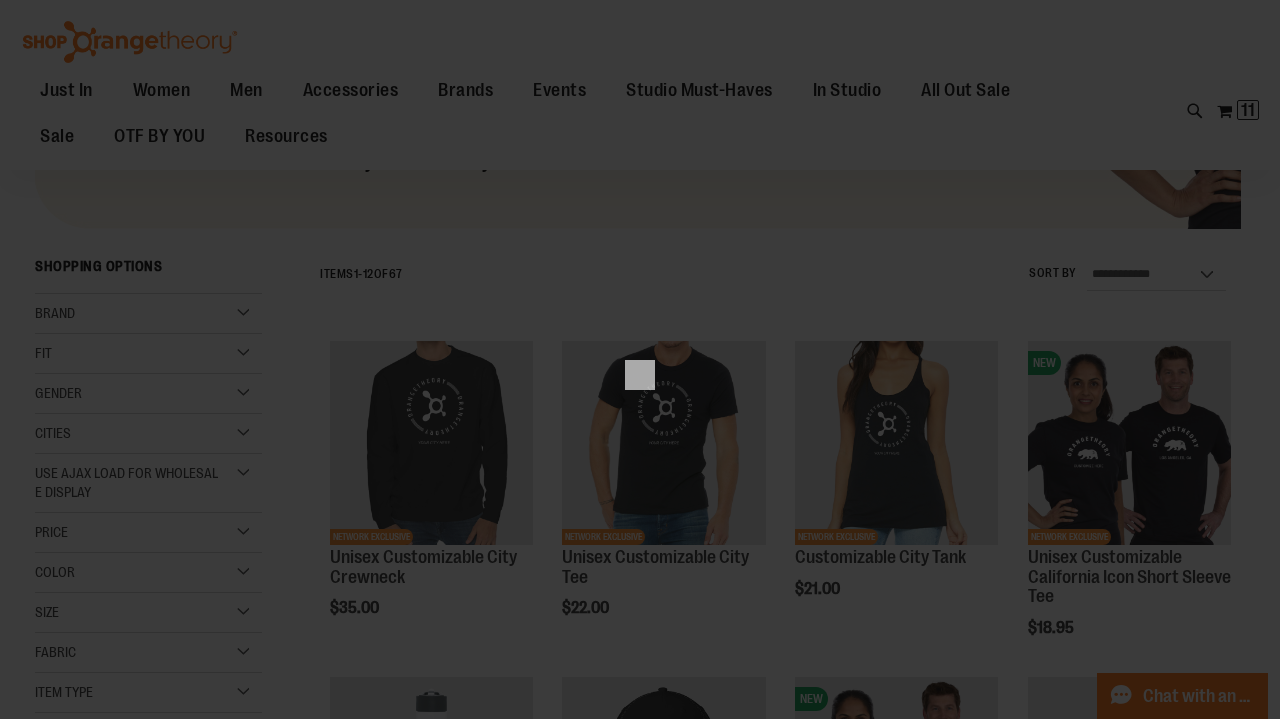 scroll, scrollTop: 0, scrollLeft: 0, axis: both 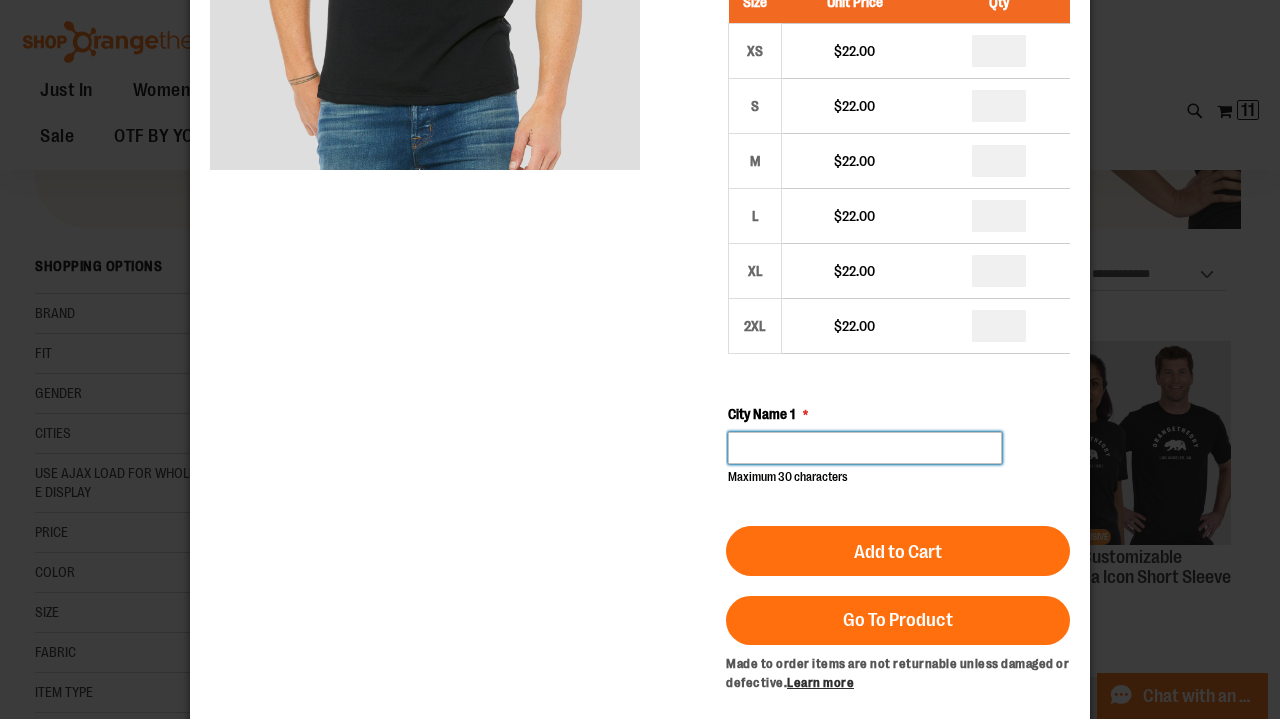 click on "City Name 1" at bounding box center (865, 448) 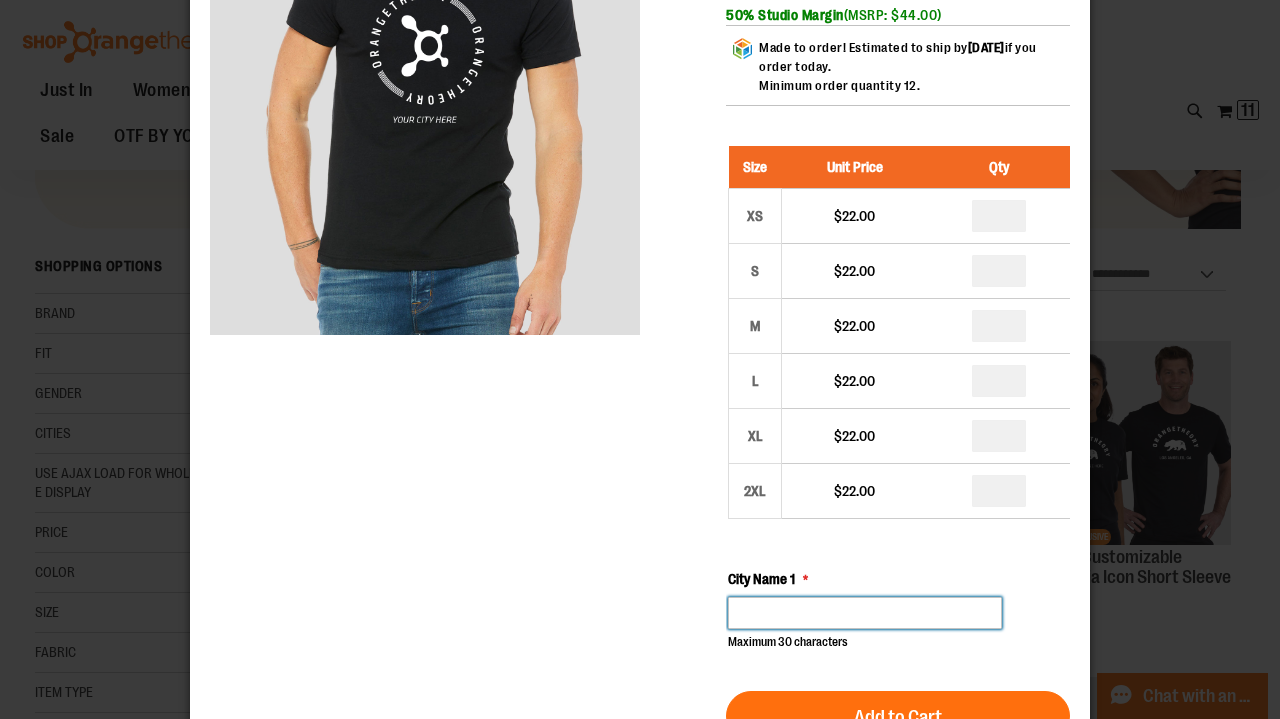 scroll, scrollTop: 156, scrollLeft: 0, axis: vertical 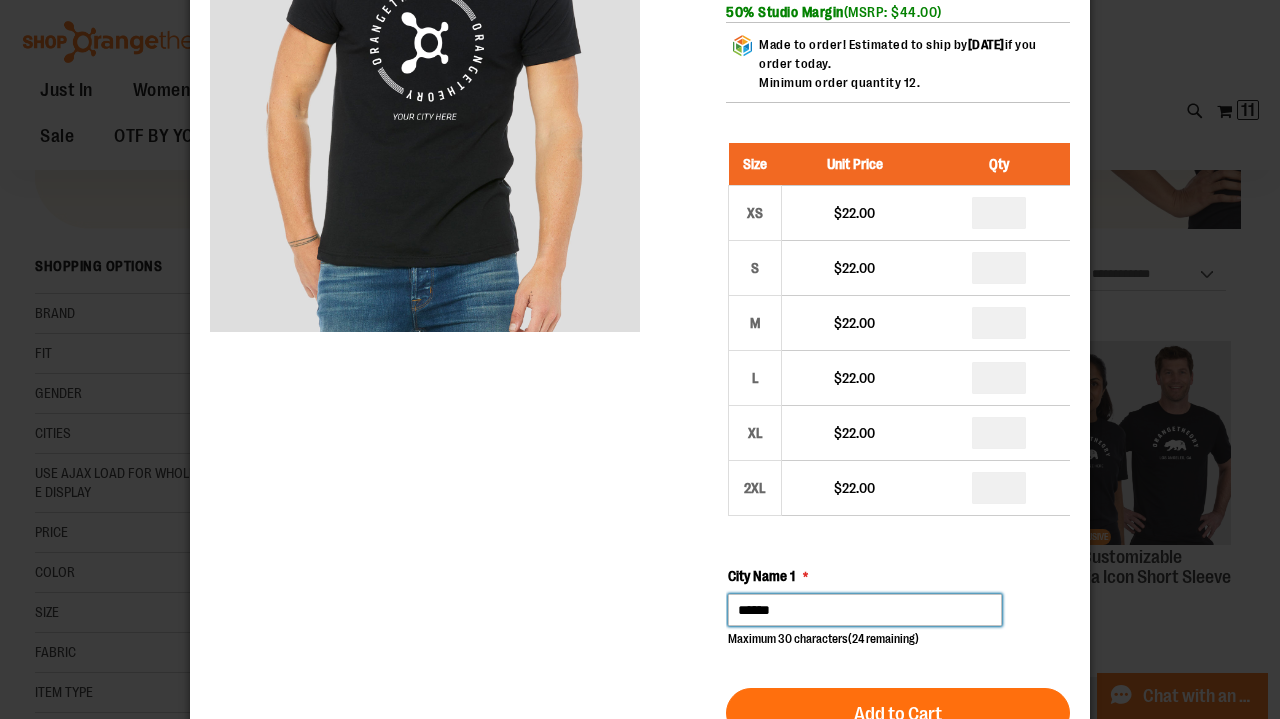 type on "******" 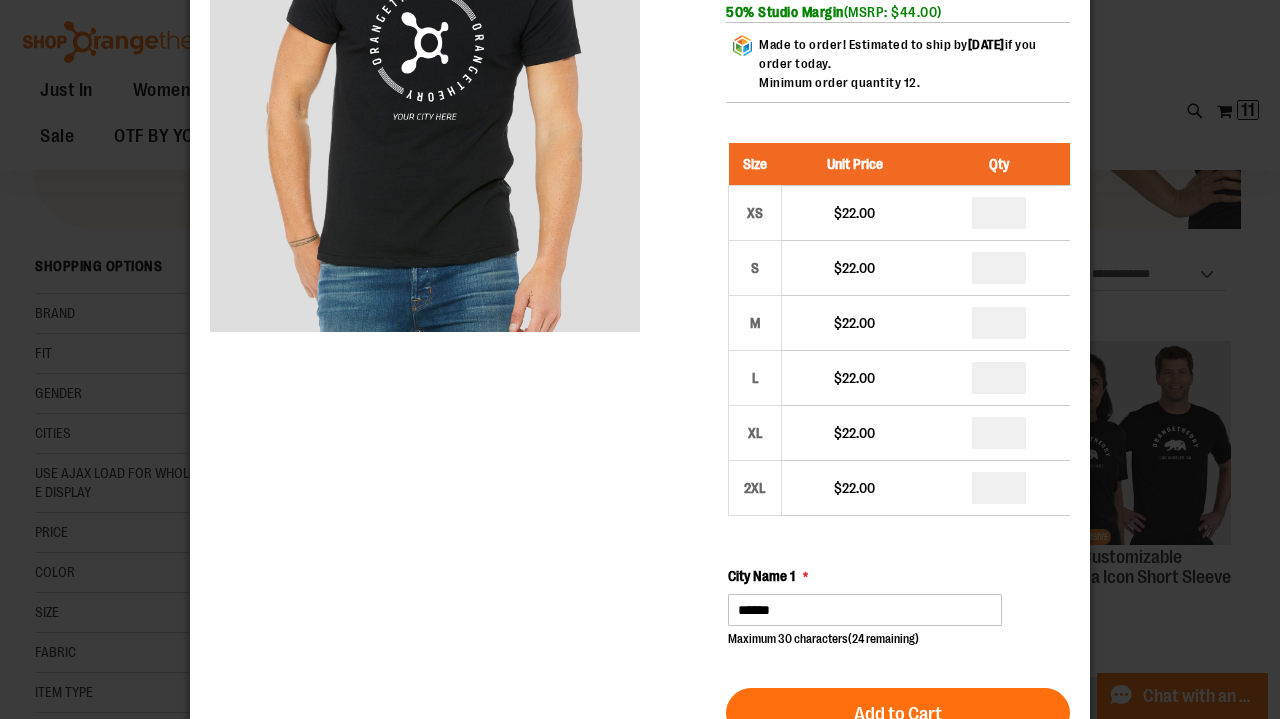 click on "Unisex Customizable City Tee
$22.00
Only  %1  left
SKU
1536434
50% Studio Margin  (MSRP: $44.00)
Made to order!
Estimated to ship by  Tue, Aug 26  if you order today.
Minimum order quantity 12.
Size
Unit Price
Qty
XS
$22.00" at bounding box center [640, 563] 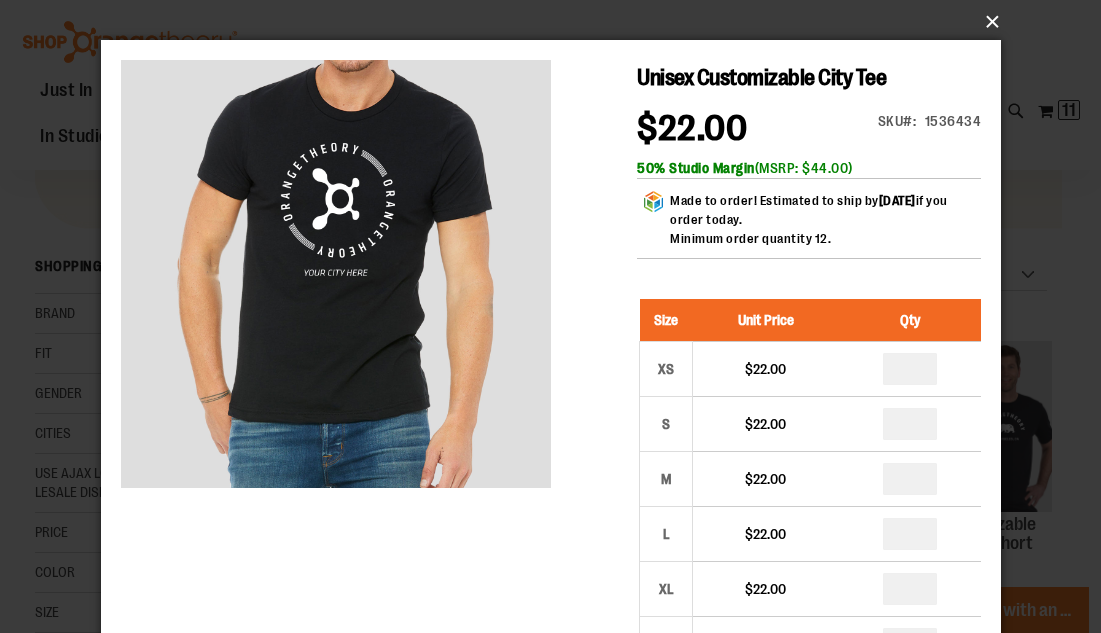 scroll, scrollTop: 0, scrollLeft: 0, axis: both 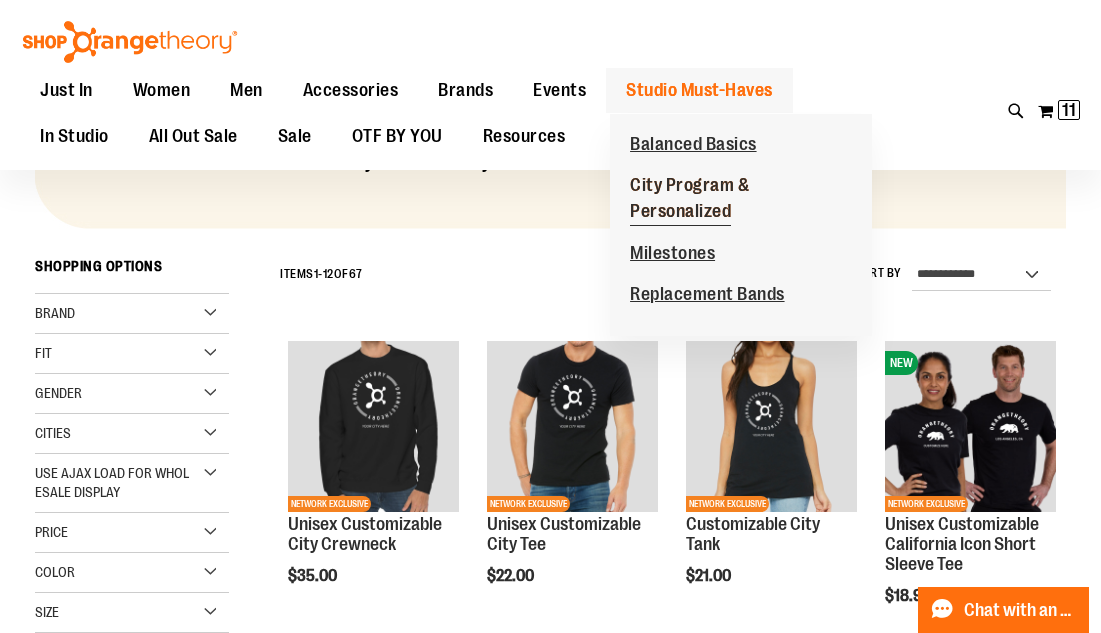 click on "City Program & Personalized" at bounding box center (689, 200) 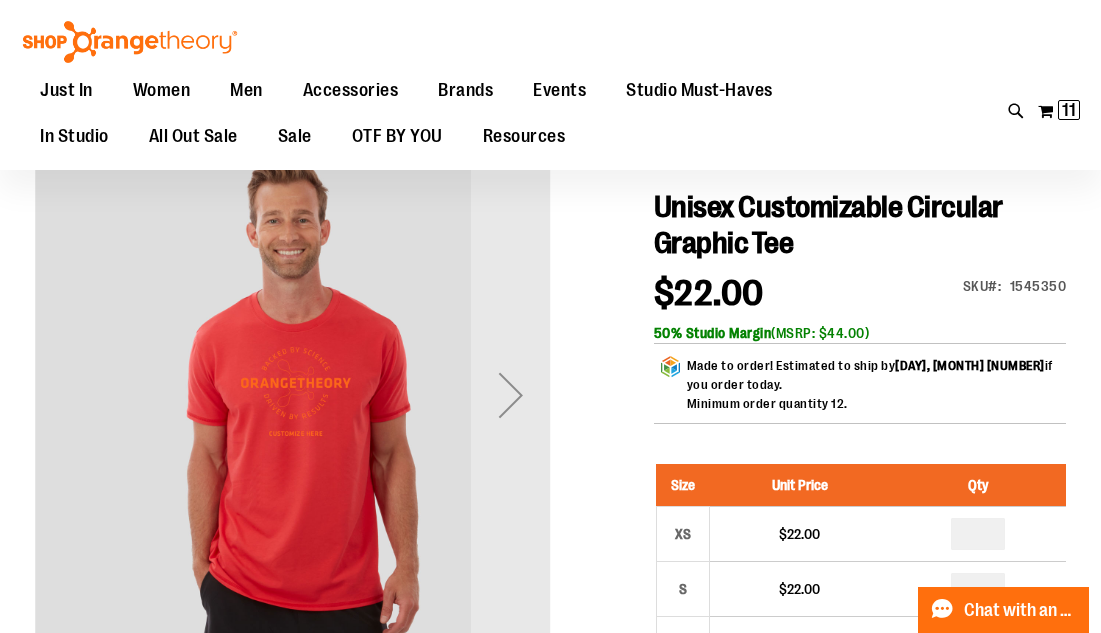 scroll, scrollTop: 218, scrollLeft: 0, axis: vertical 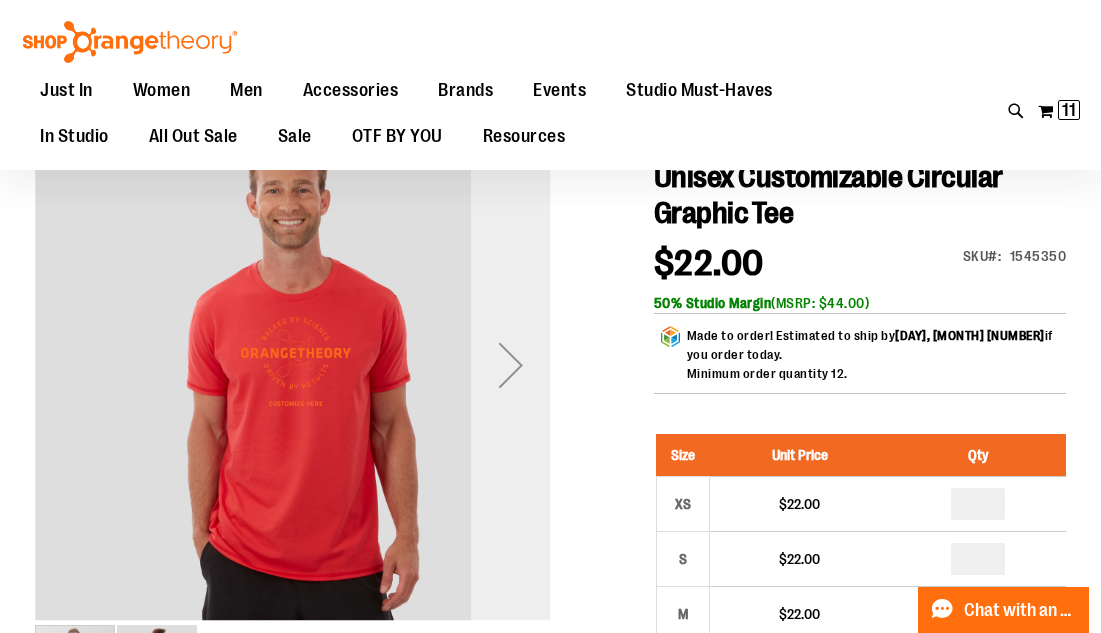 click at bounding box center (511, 365) 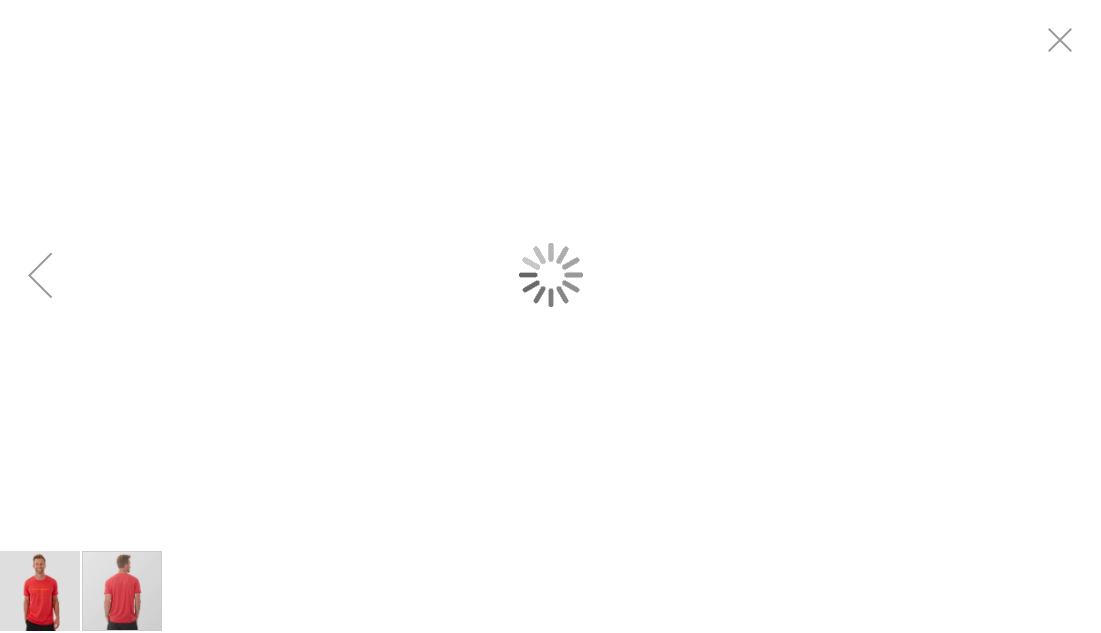 scroll, scrollTop: 0, scrollLeft: 0, axis: both 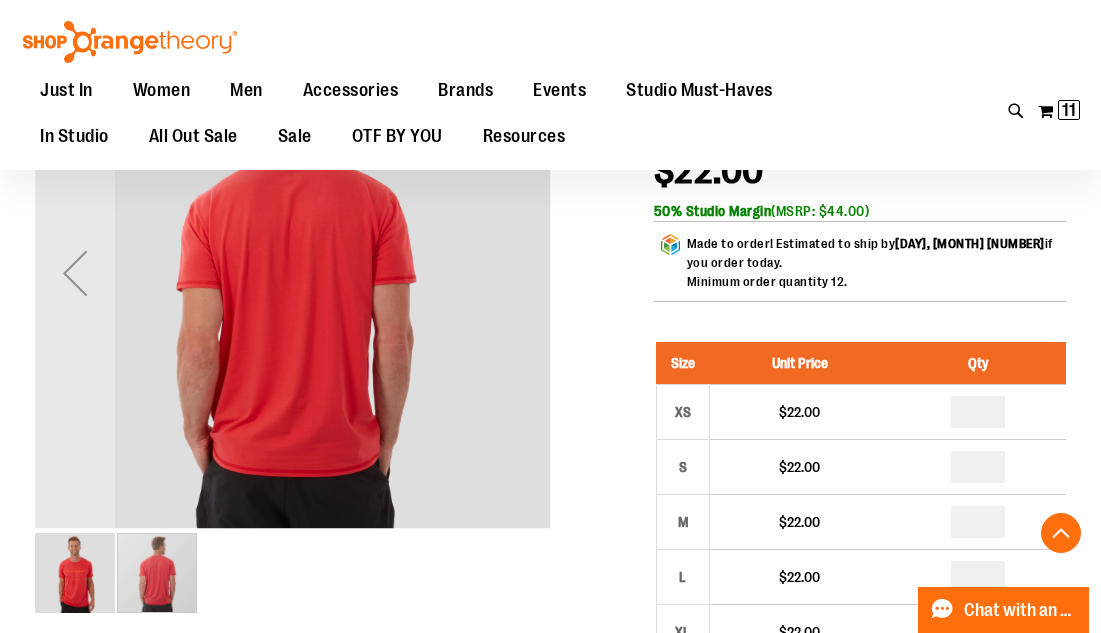 click at bounding box center (157, 573) 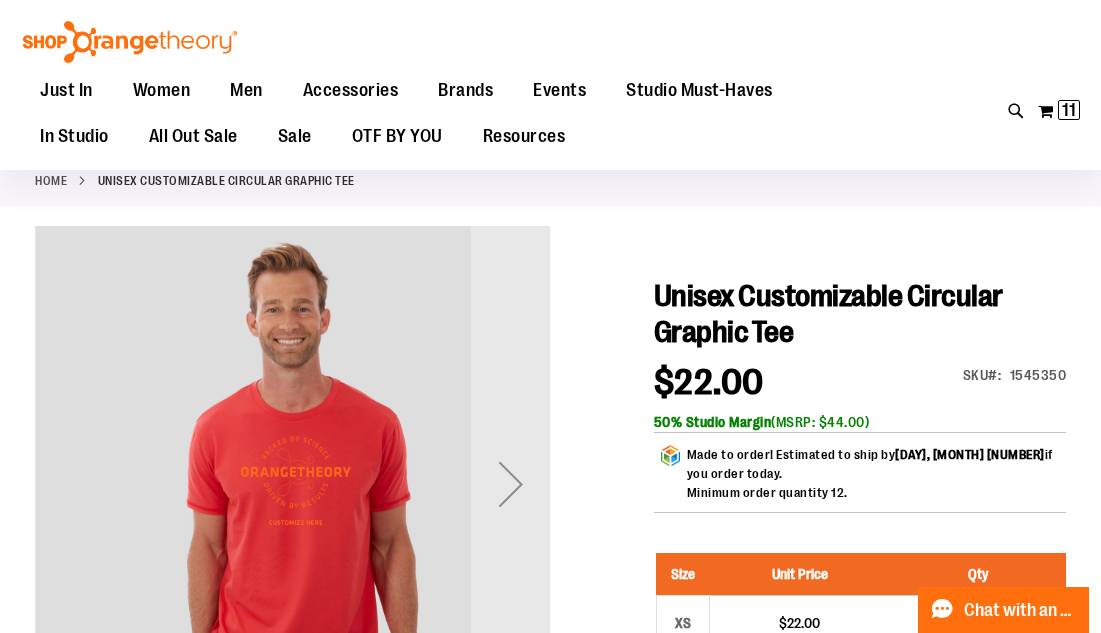 scroll, scrollTop: 109, scrollLeft: 0, axis: vertical 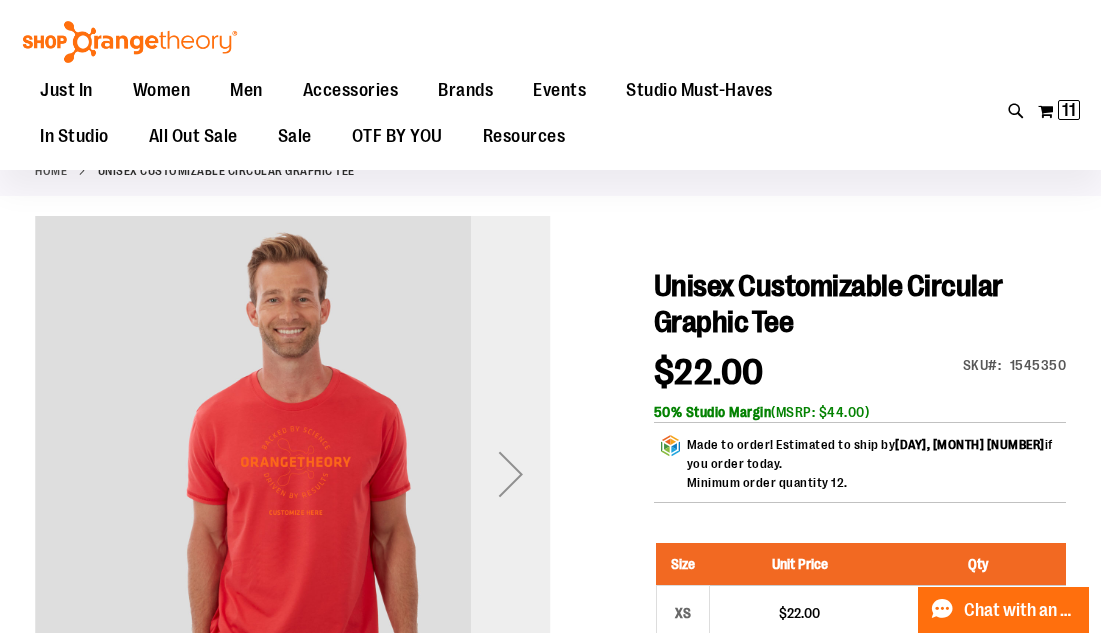 click at bounding box center [511, 474] 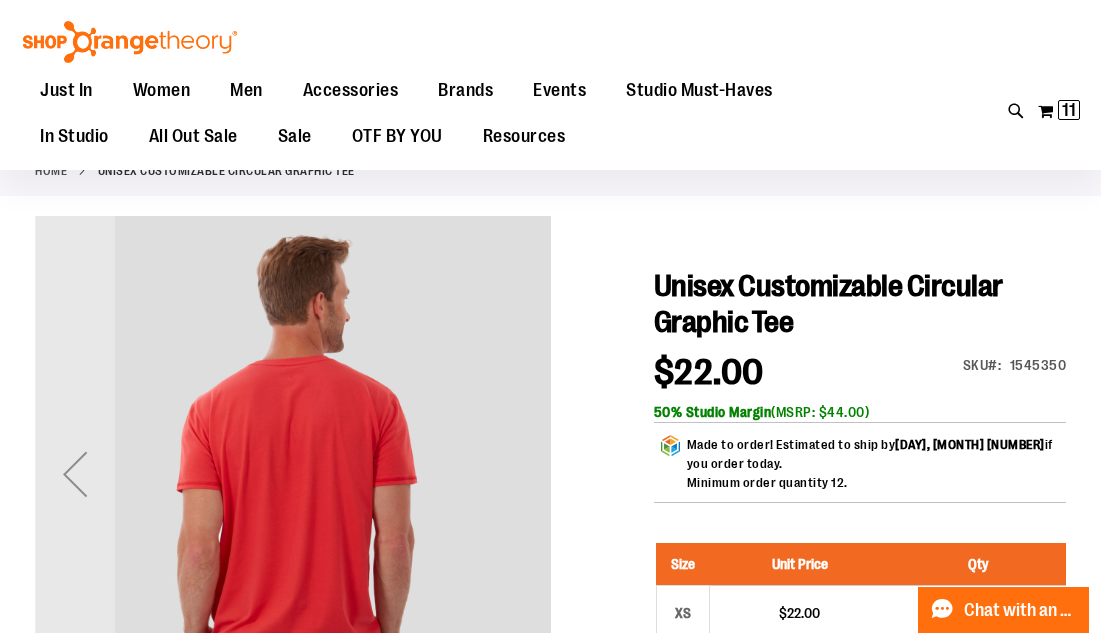 scroll, scrollTop: 0, scrollLeft: 0, axis: both 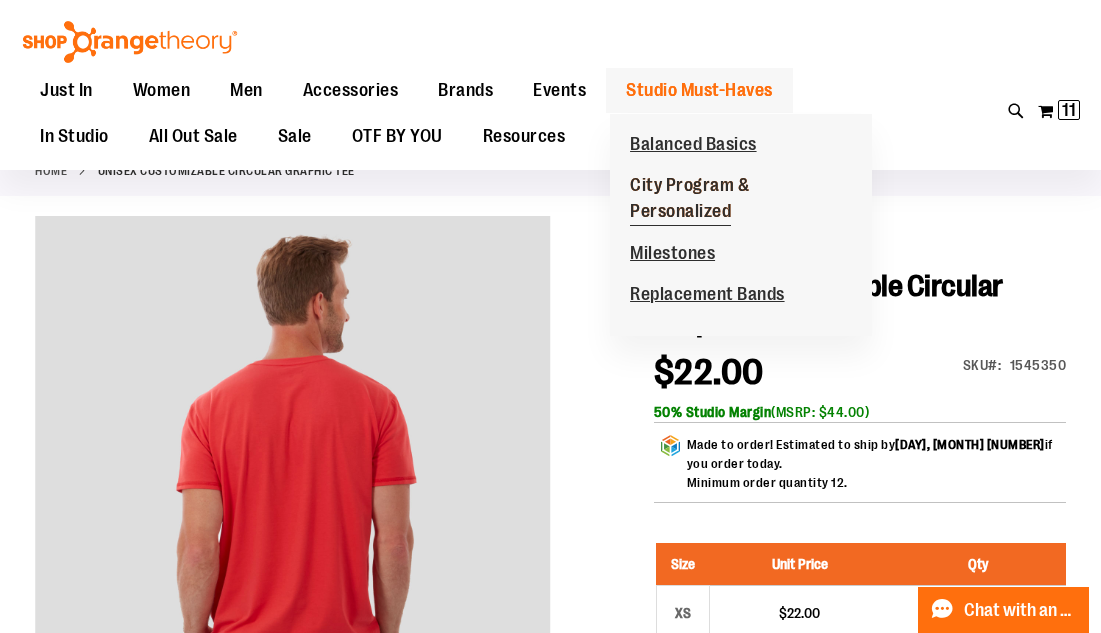 click on "City Program & Personalized" at bounding box center [689, 200] 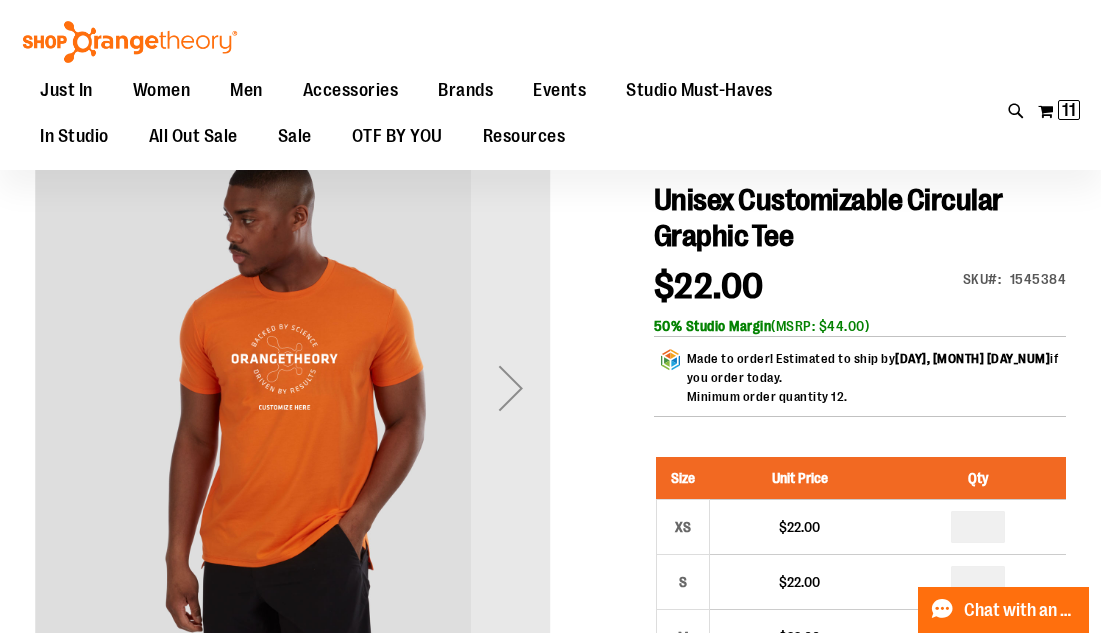 scroll, scrollTop: 195, scrollLeft: 0, axis: vertical 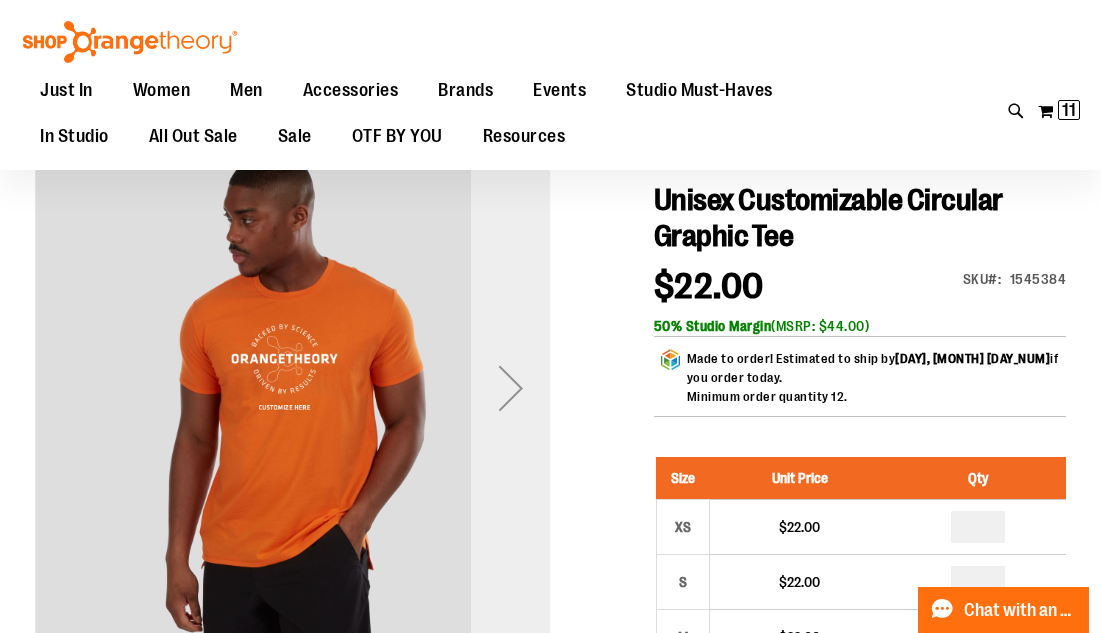 click at bounding box center (511, 388) 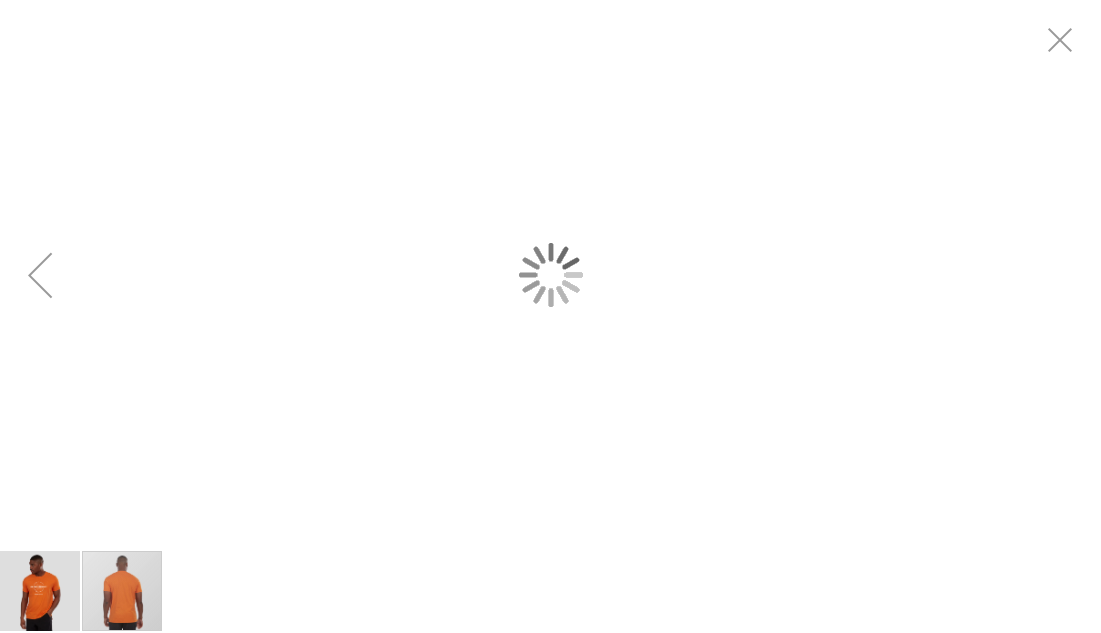 scroll, scrollTop: 0, scrollLeft: 0, axis: both 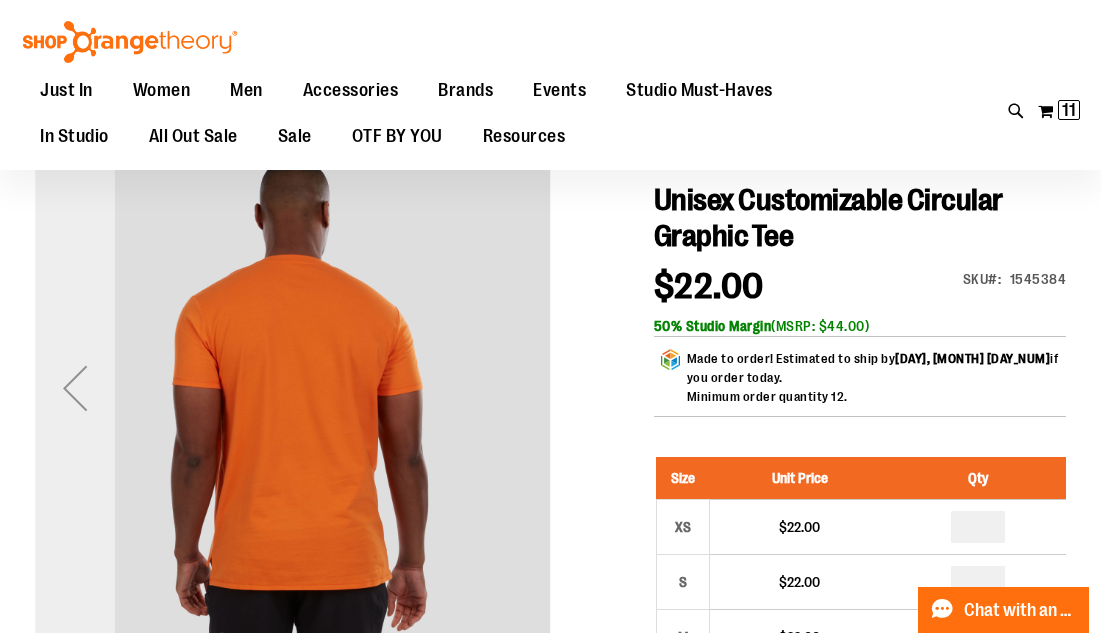click at bounding box center (75, 388) 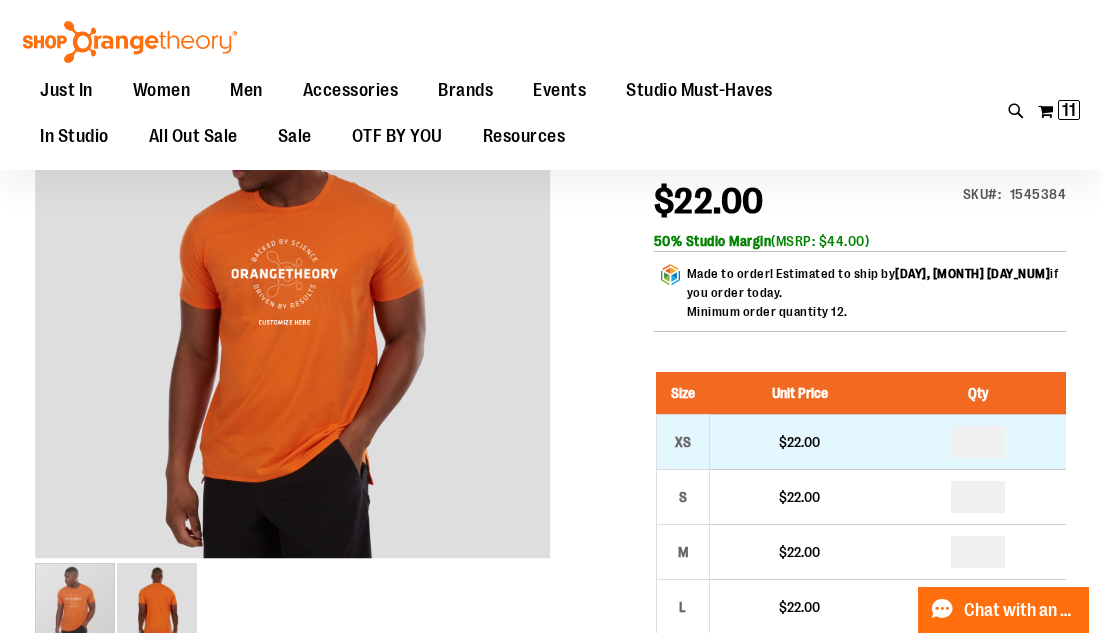 scroll, scrollTop: 281, scrollLeft: 0, axis: vertical 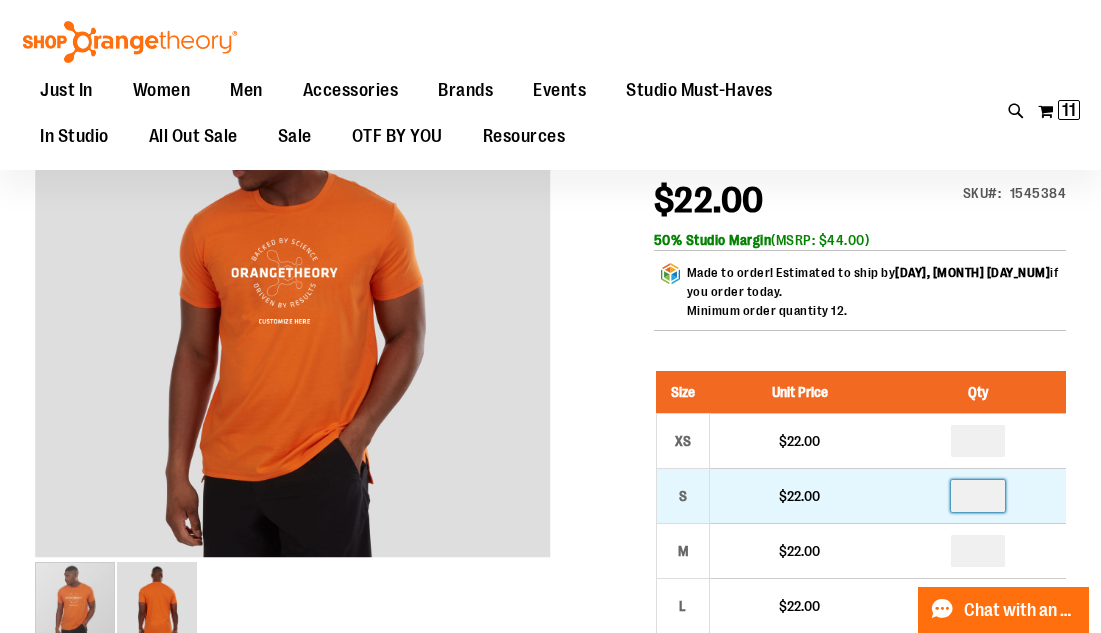click at bounding box center [978, 496] 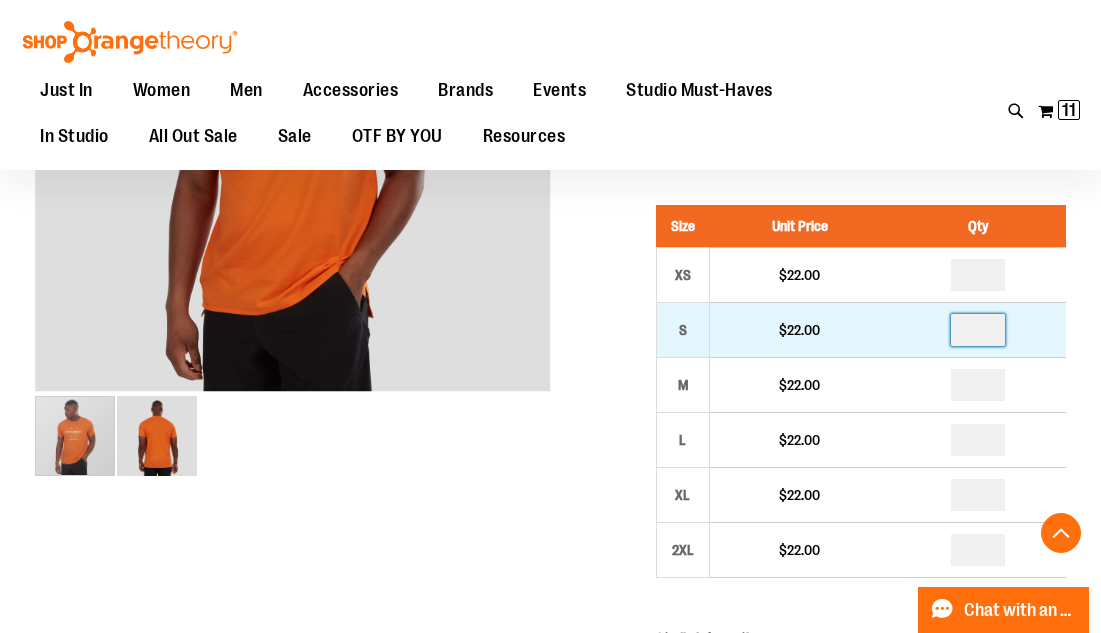 scroll, scrollTop: 449, scrollLeft: 0, axis: vertical 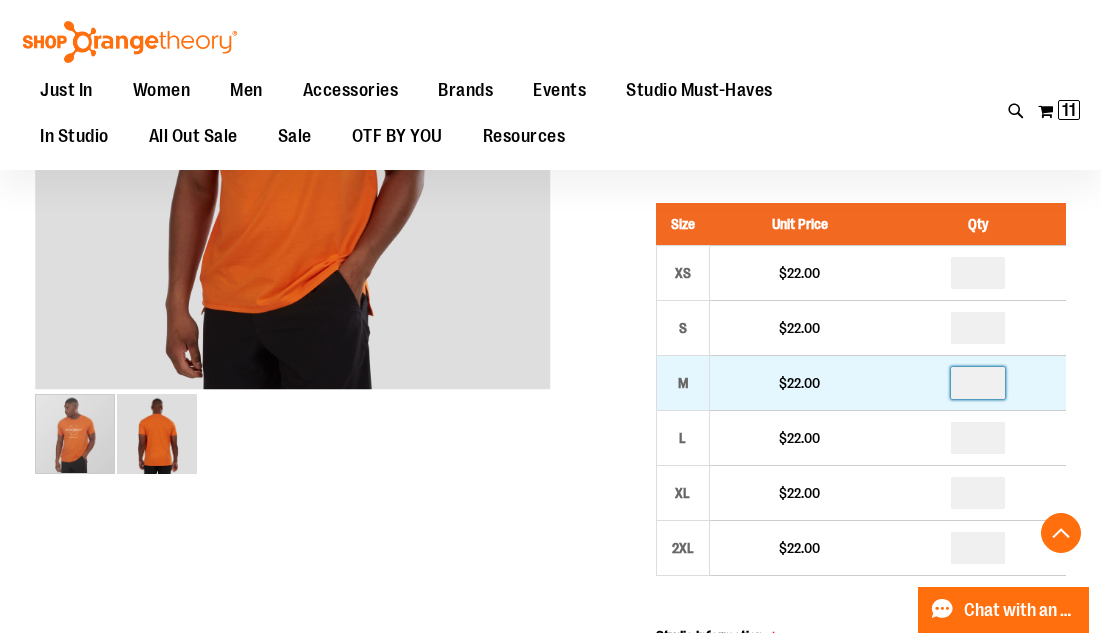 click at bounding box center [978, 383] 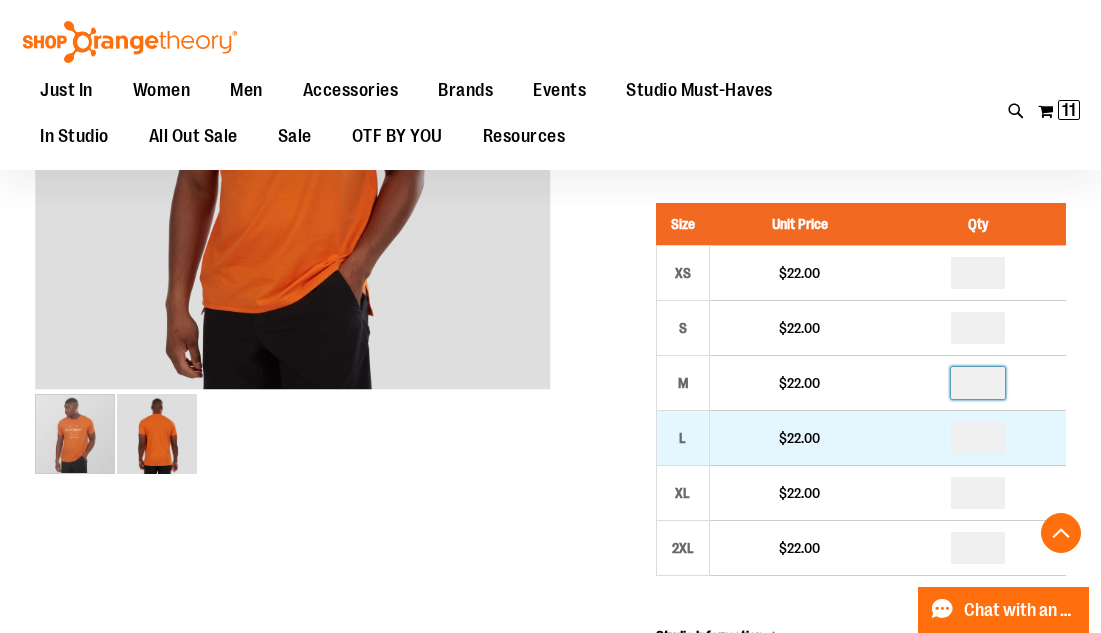 type on "*" 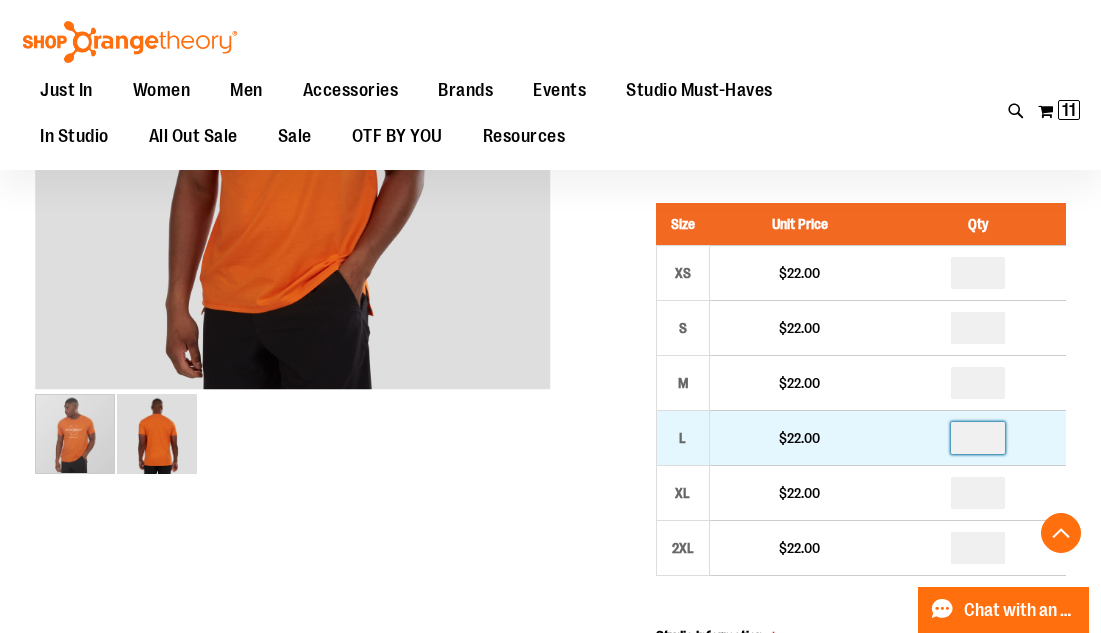 click at bounding box center (978, 438) 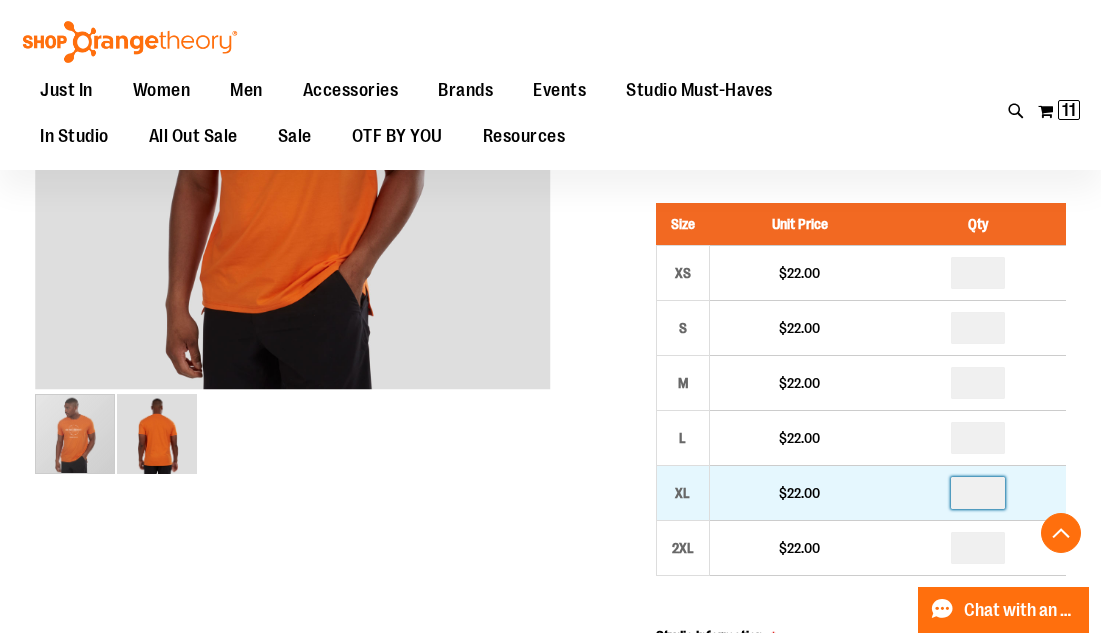 type on "*" 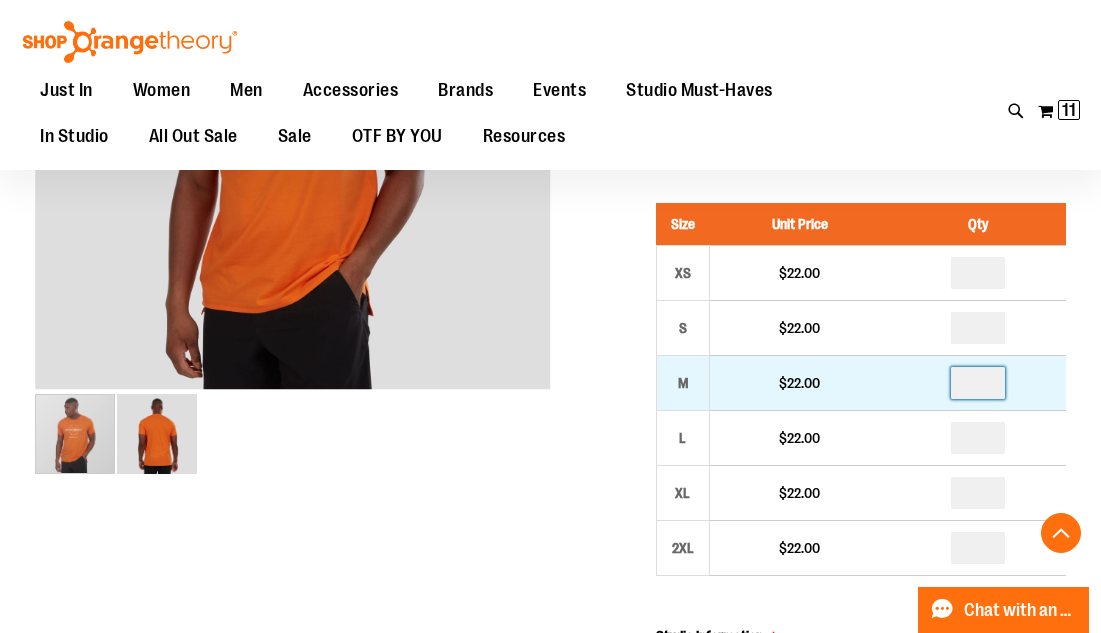 click on "*" at bounding box center (978, 383) 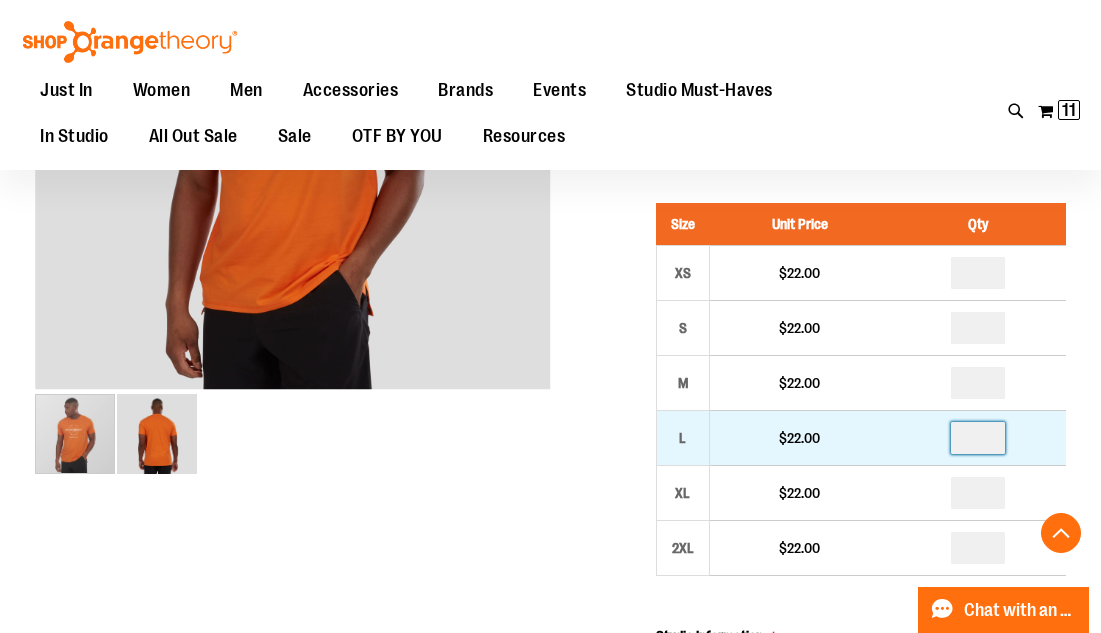 click on "*" at bounding box center (978, 438) 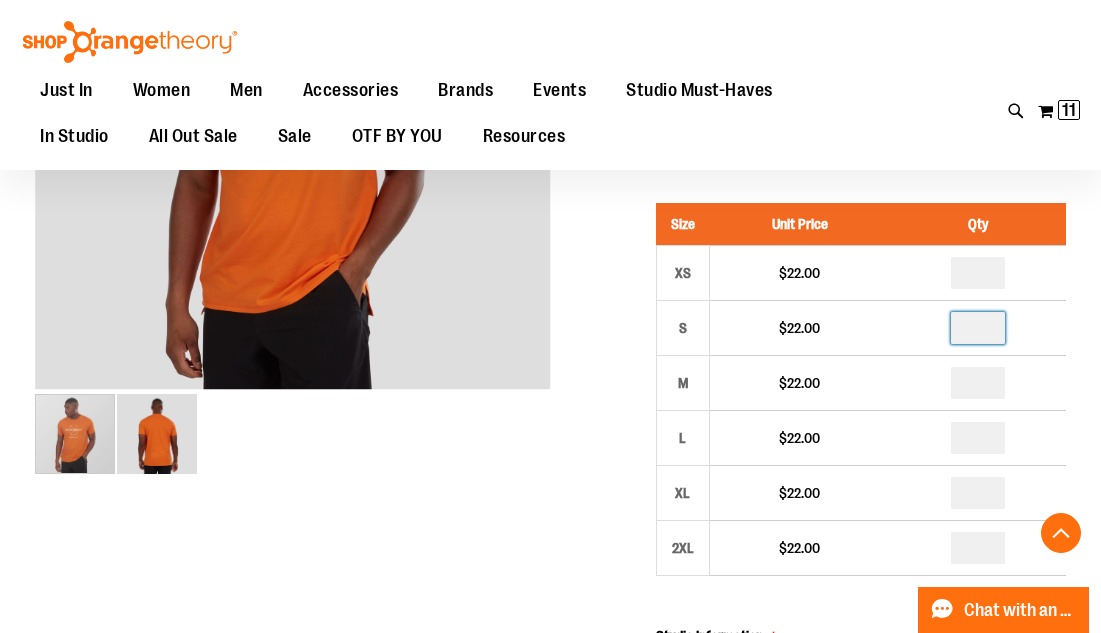 click on "*" at bounding box center (978, 328) 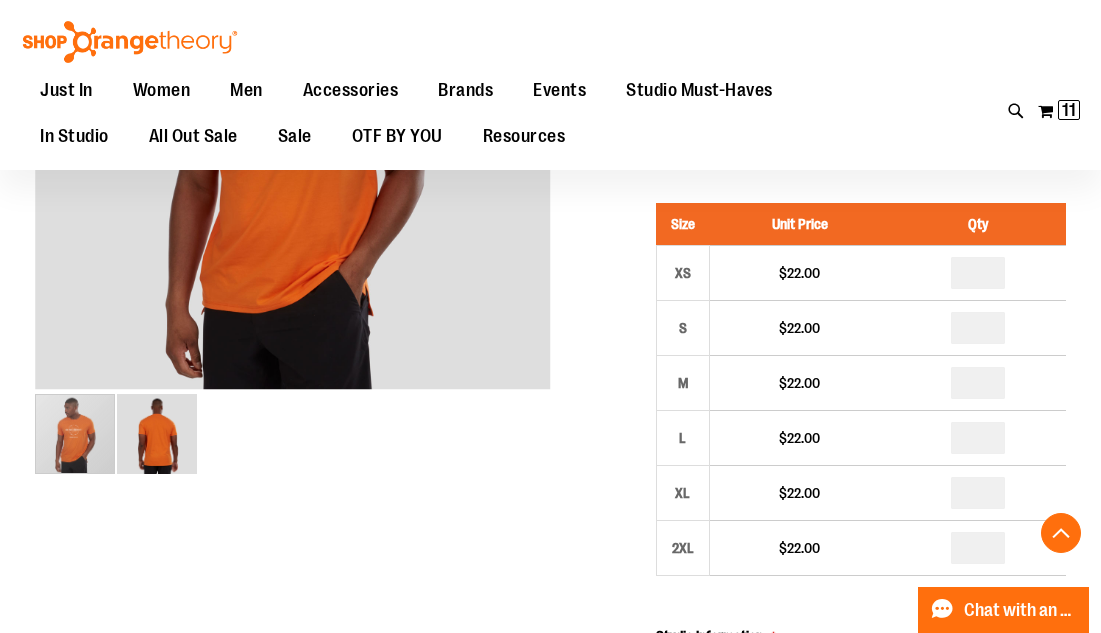type on "*" 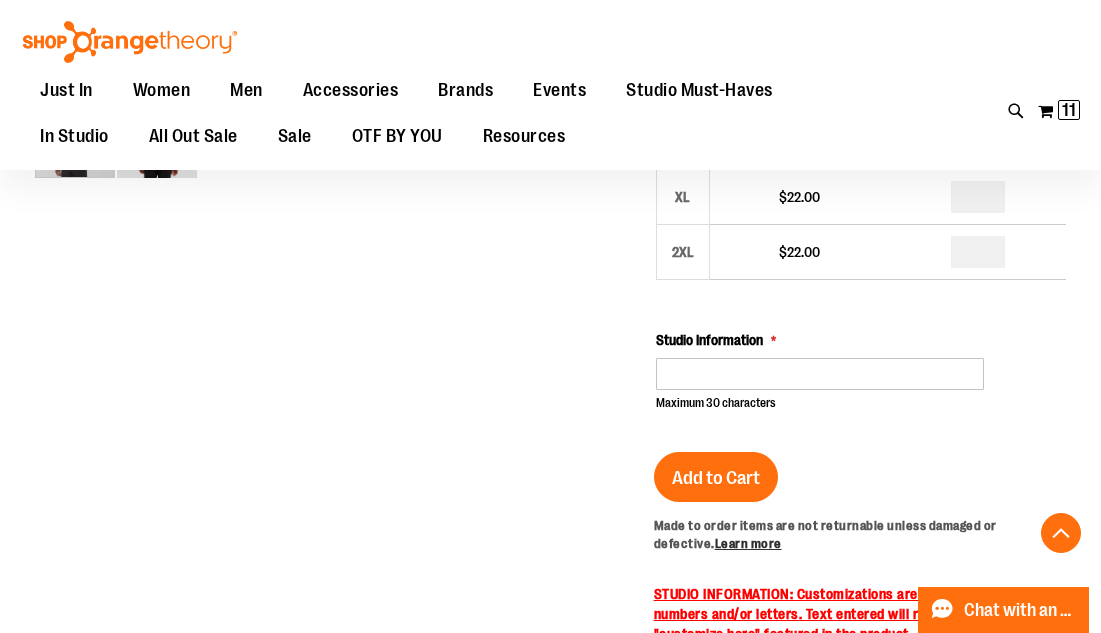 scroll, scrollTop: 751, scrollLeft: 0, axis: vertical 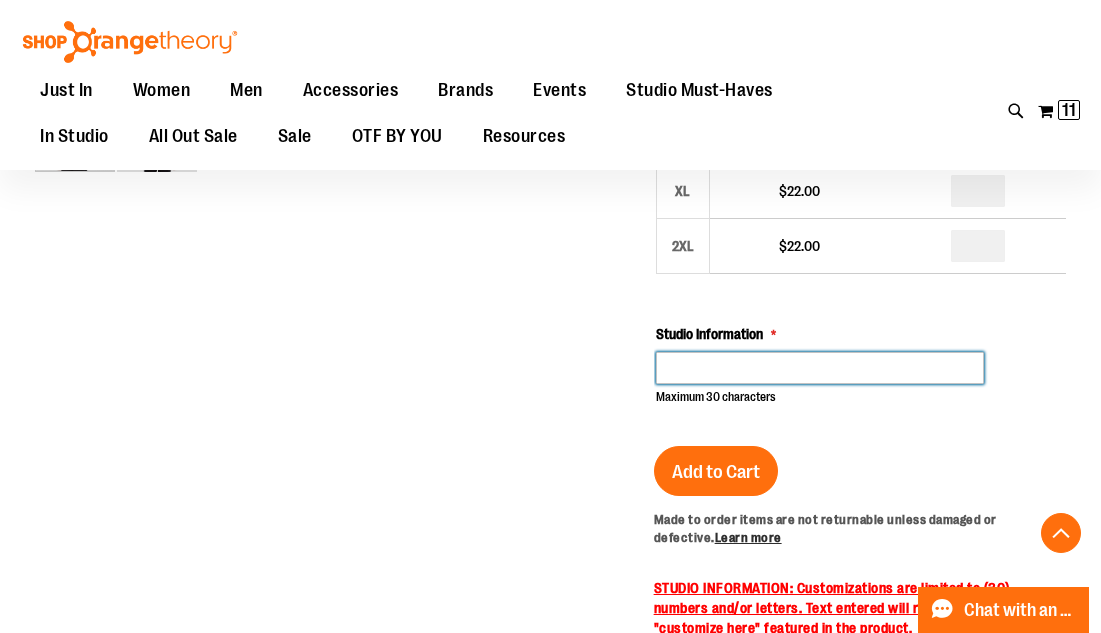 click on "Studio Information" at bounding box center (820, 368) 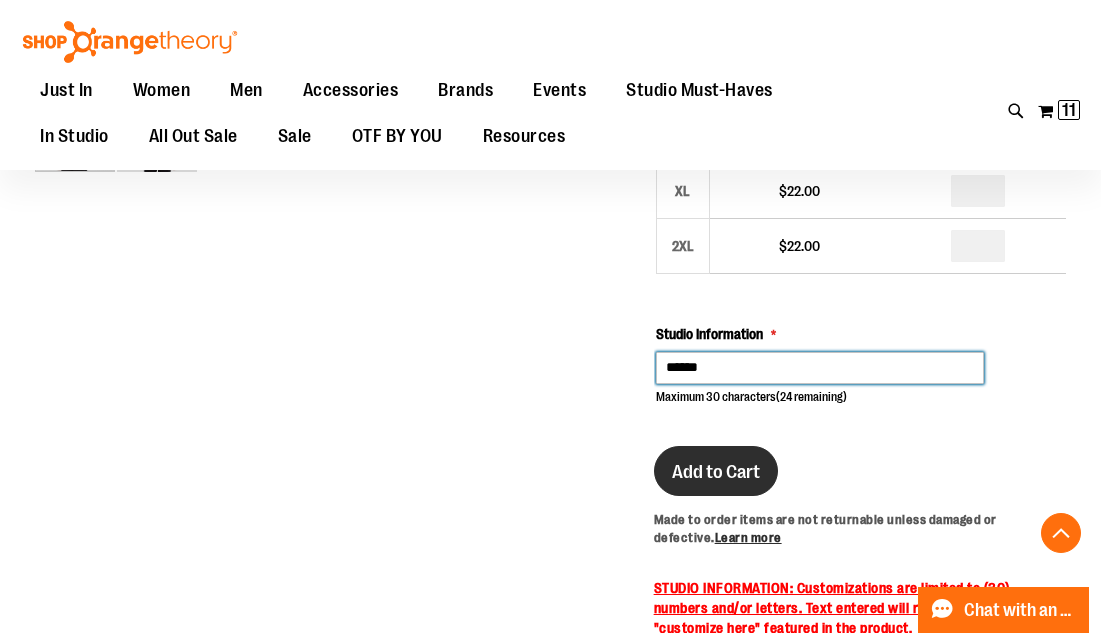 type on "******" 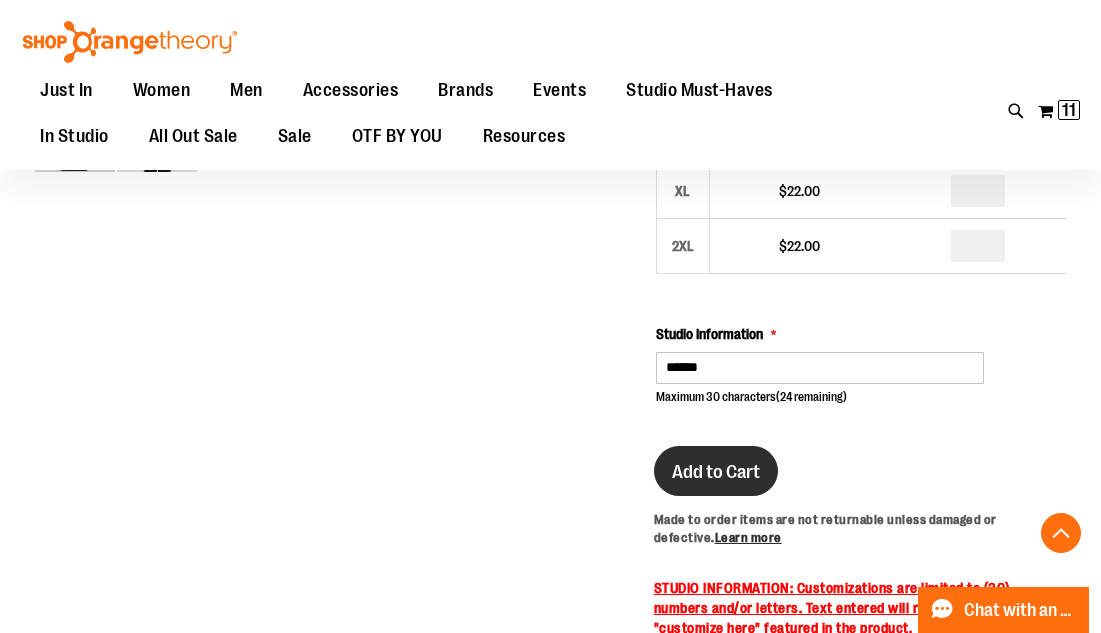 click on "Add to Cart" at bounding box center [716, 472] 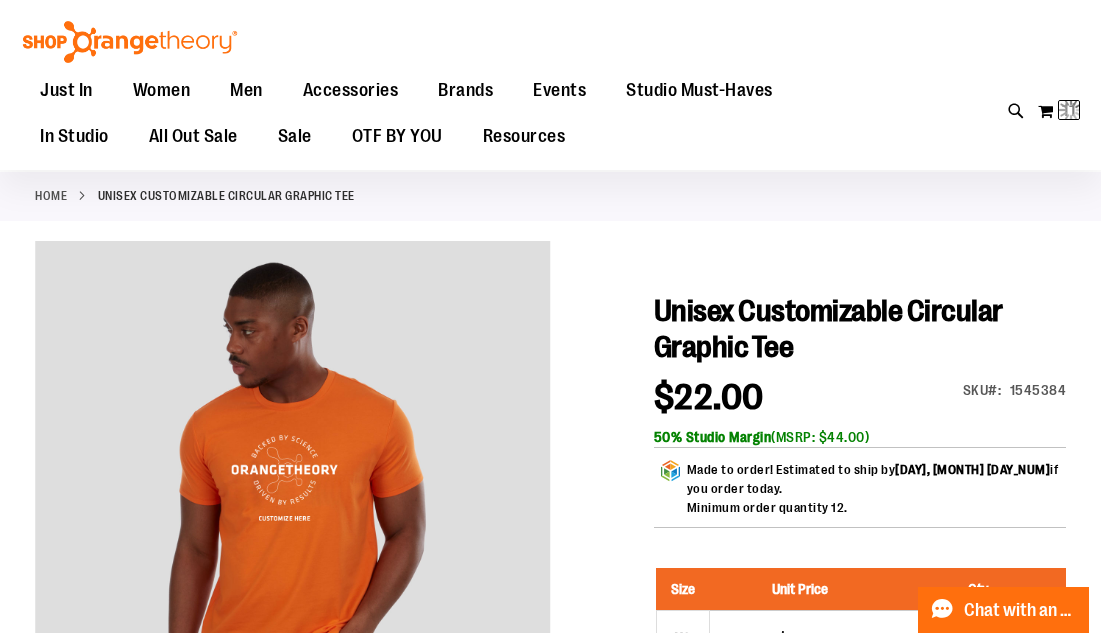 scroll, scrollTop: 0, scrollLeft: 0, axis: both 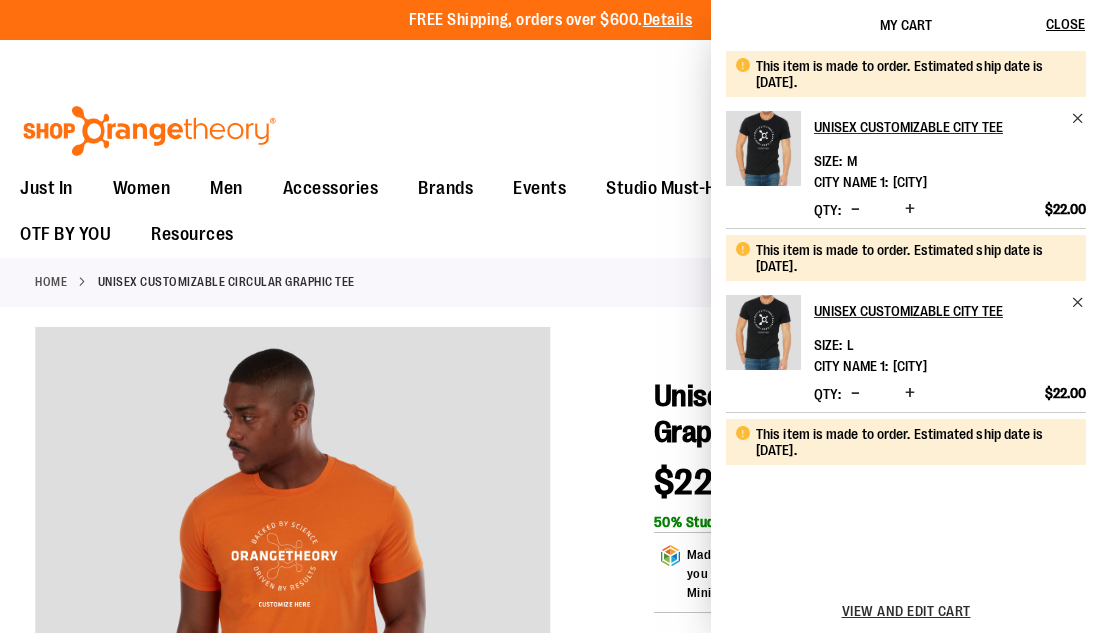 click on "Toggle Nav
Search
Popular Suggestions
Advanced Search" at bounding box center [550, 125] 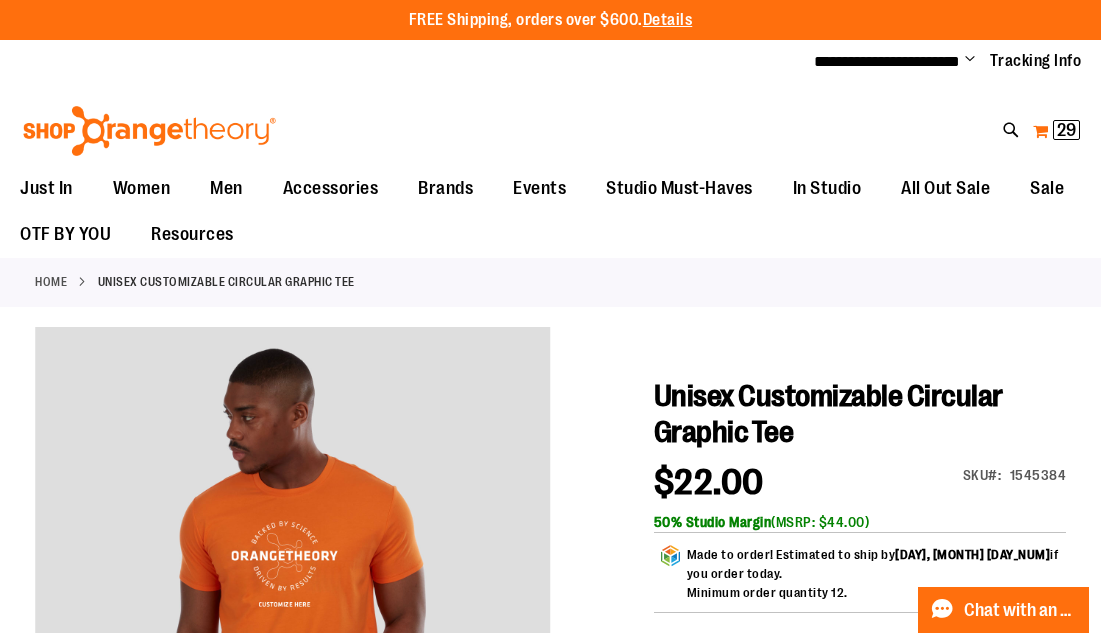 click on "My Cart
29
29
items" at bounding box center [1056, 131] 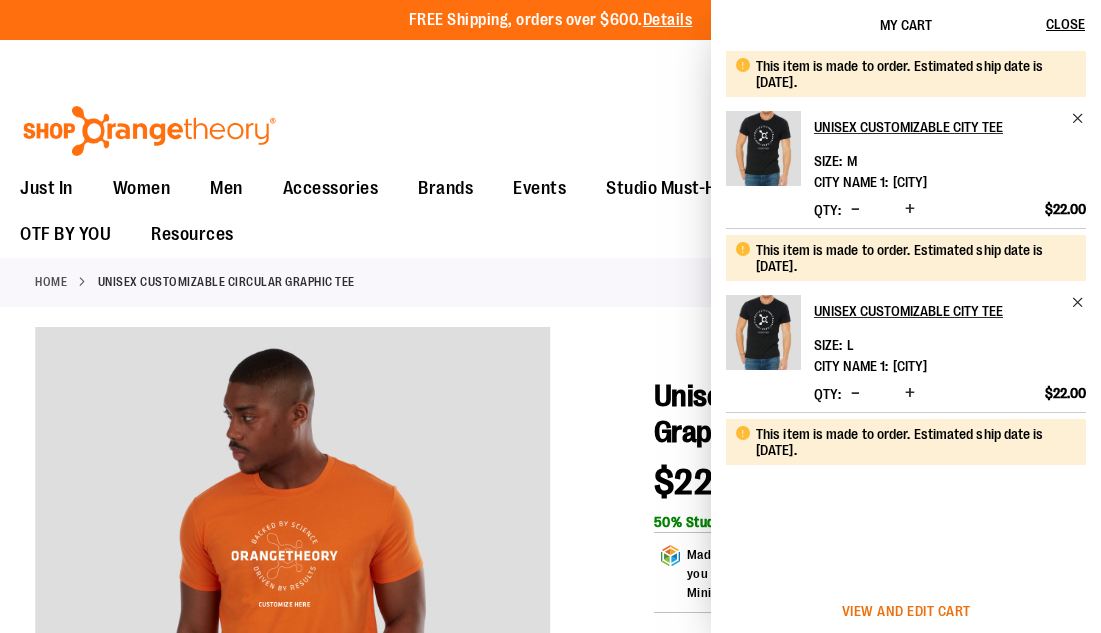 click on "View and edit cart" at bounding box center (906, 611) 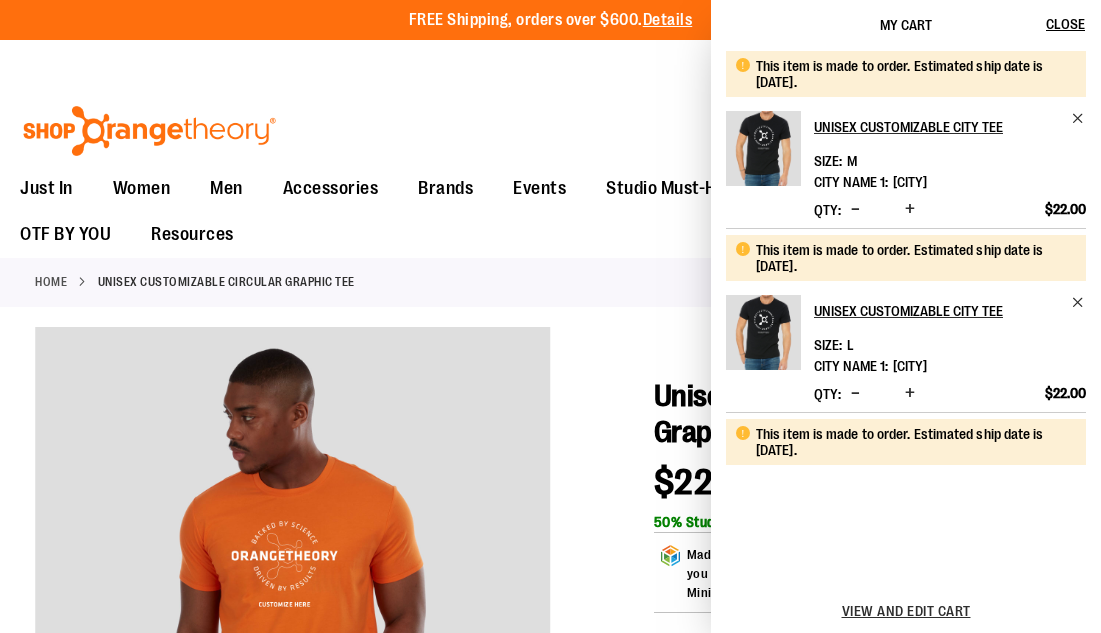 click on "View and edit cart" at bounding box center (906, 611) 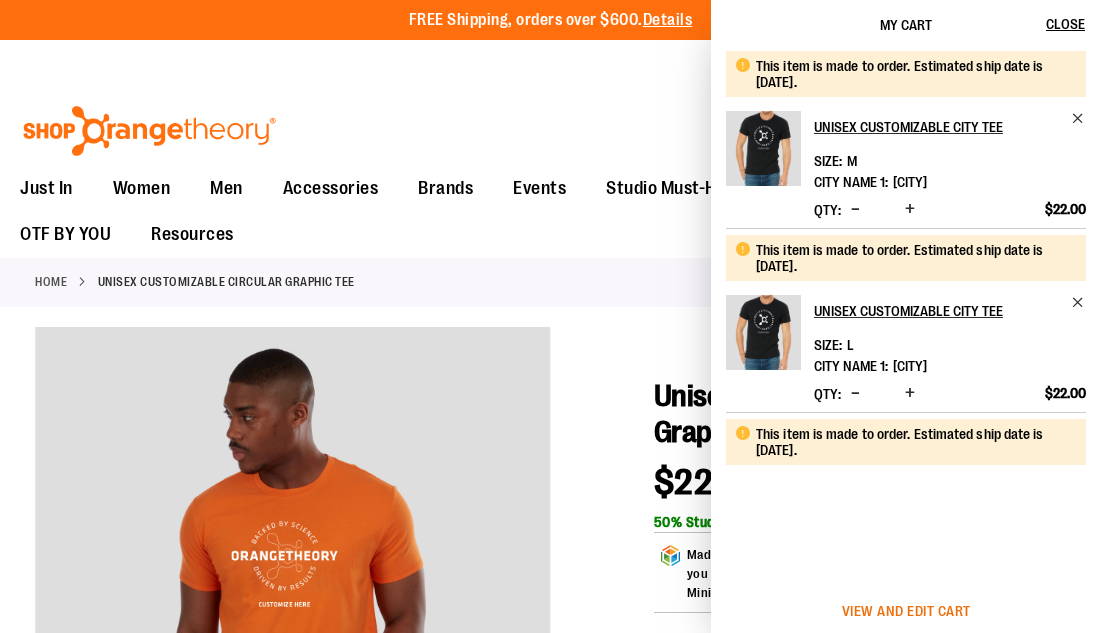 click on "View and edit cart" at bounding box center (906, 611) 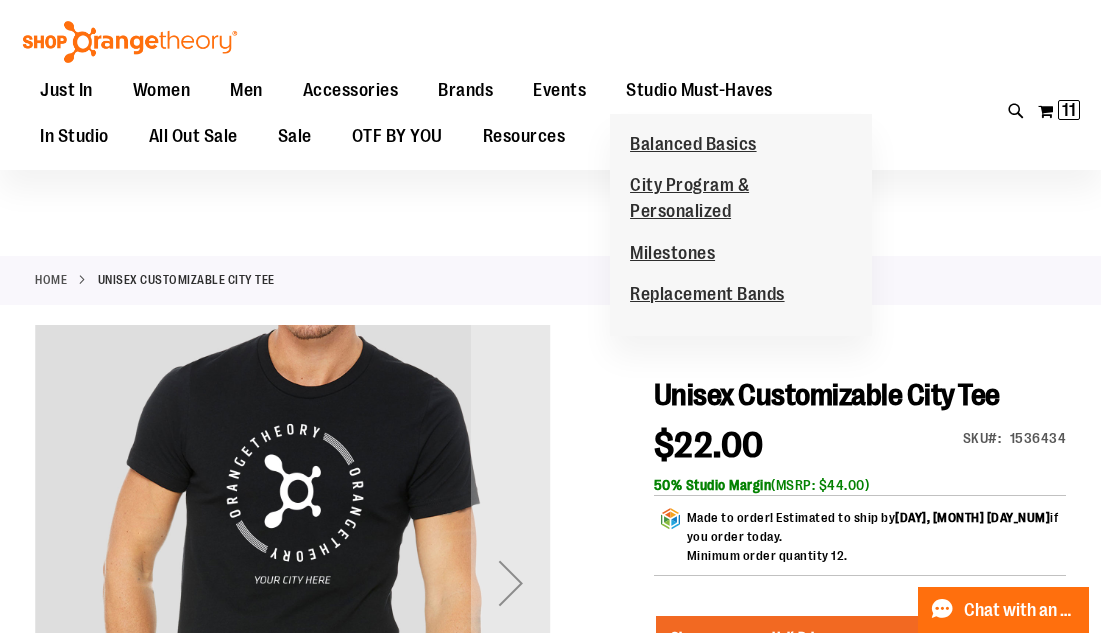 scroll, scrollTop: 146, scrollLeft: 0, axis: vertical 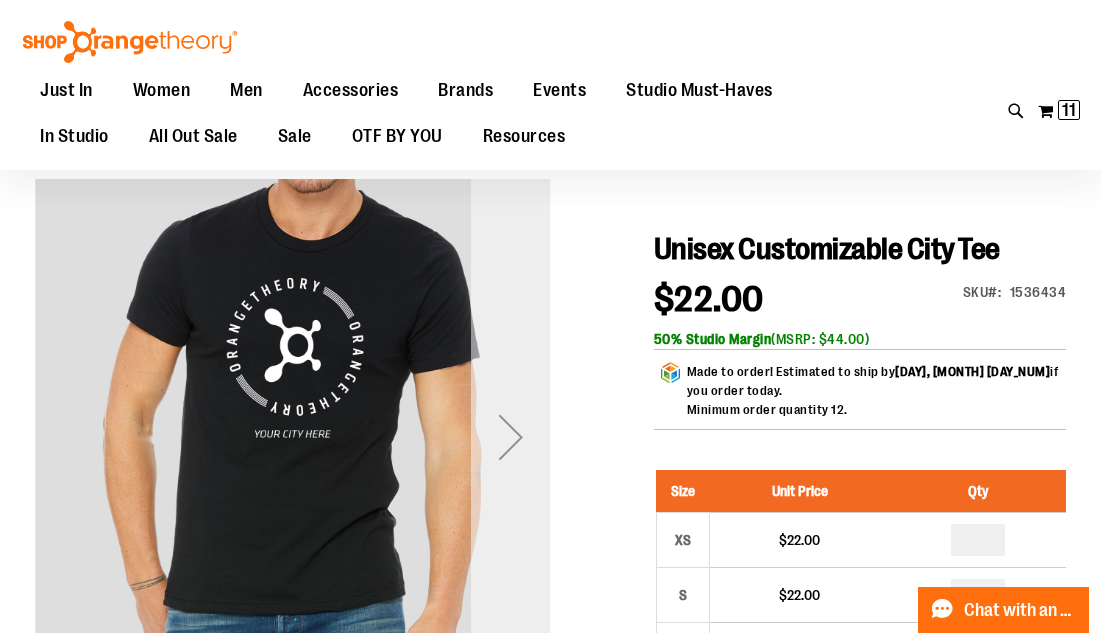 click at bounding box center (511, 437) 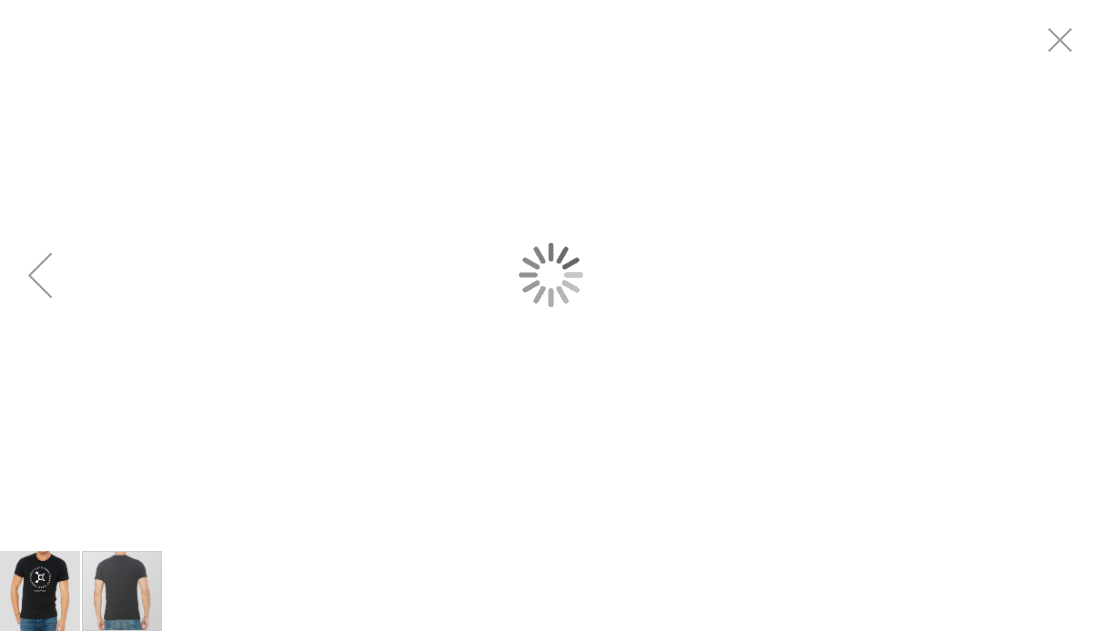 scroll, scrollTop: 0, scrollLeft: 0, axis: both 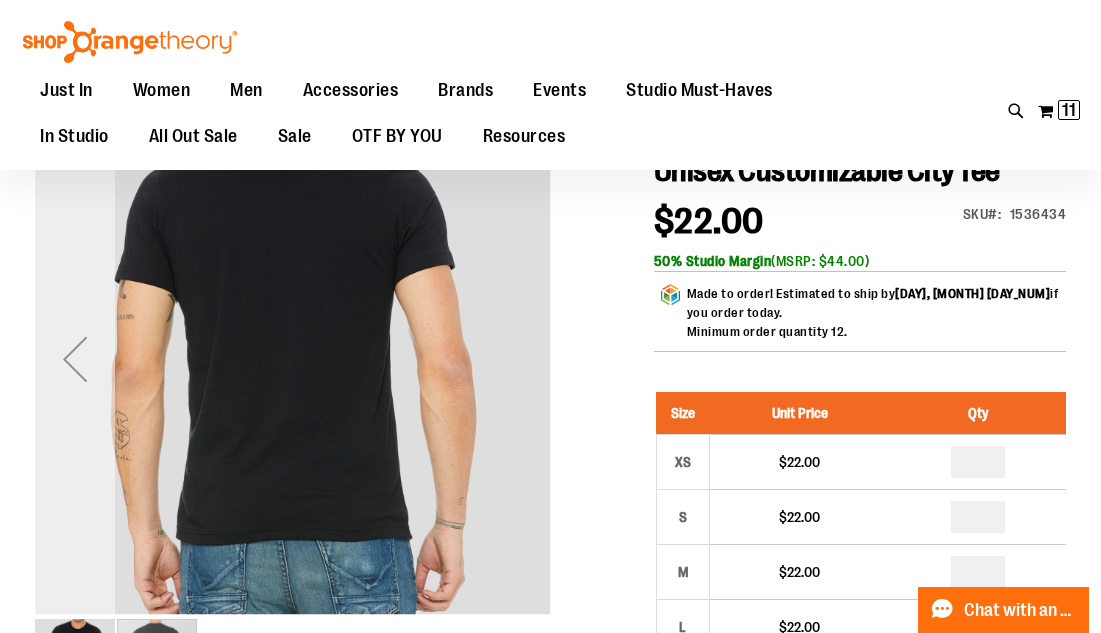click at bounding box center [75, 359] 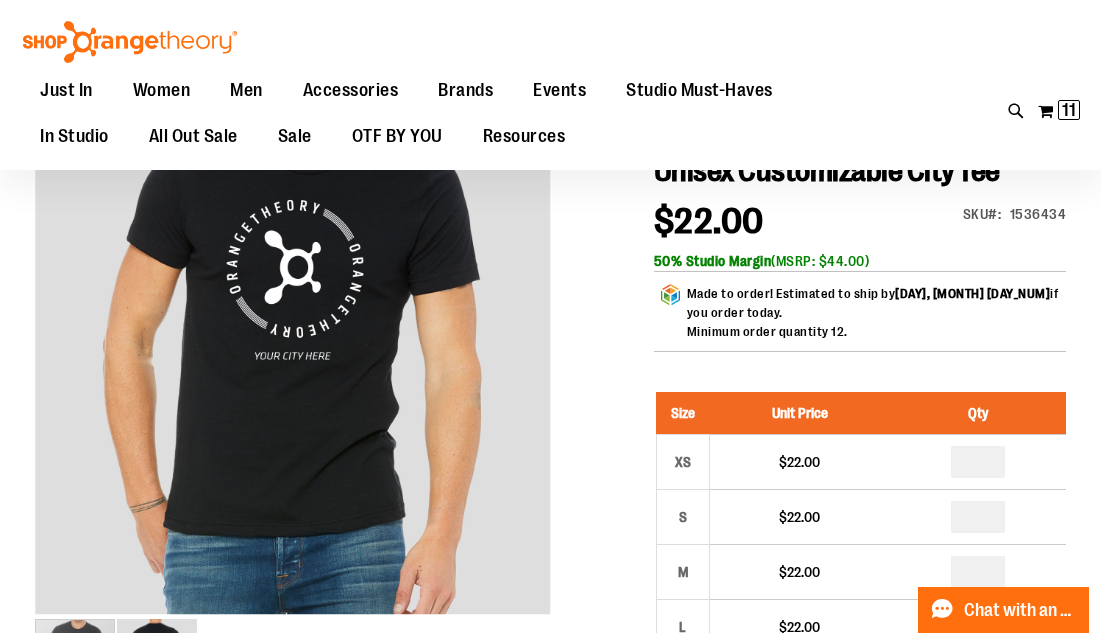 click on "Toggle Nav
Search
Popular Suggestions
Advanced Search" at bounding box center [550, 85] 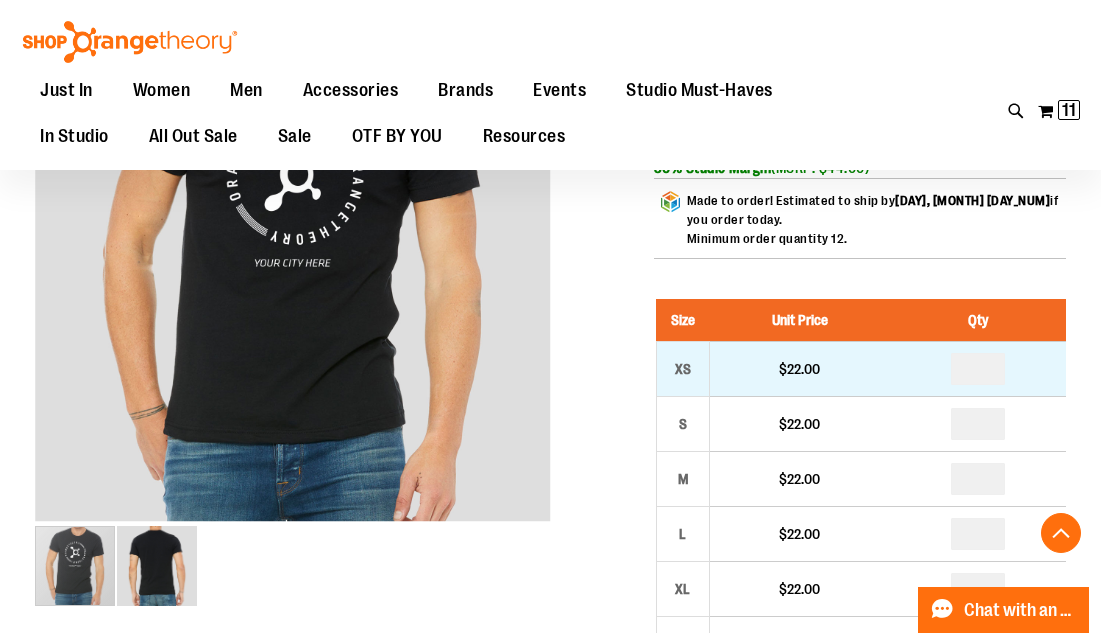 scroll, scrollTop: 336, scrollLeft: 0, axis: vertical 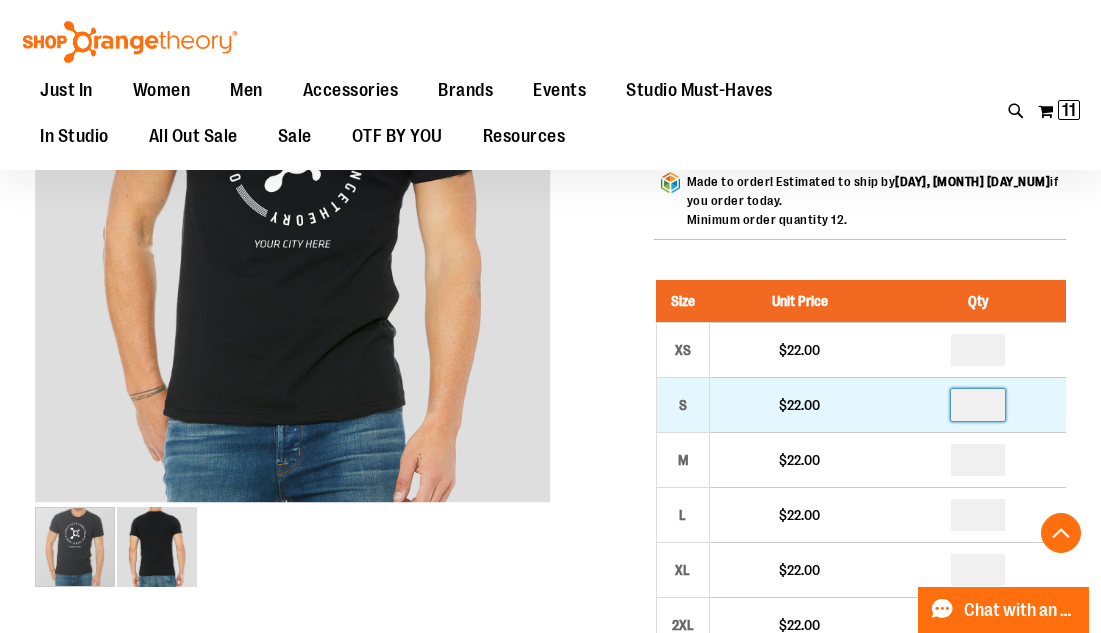 click at bounding box center (978, 405) 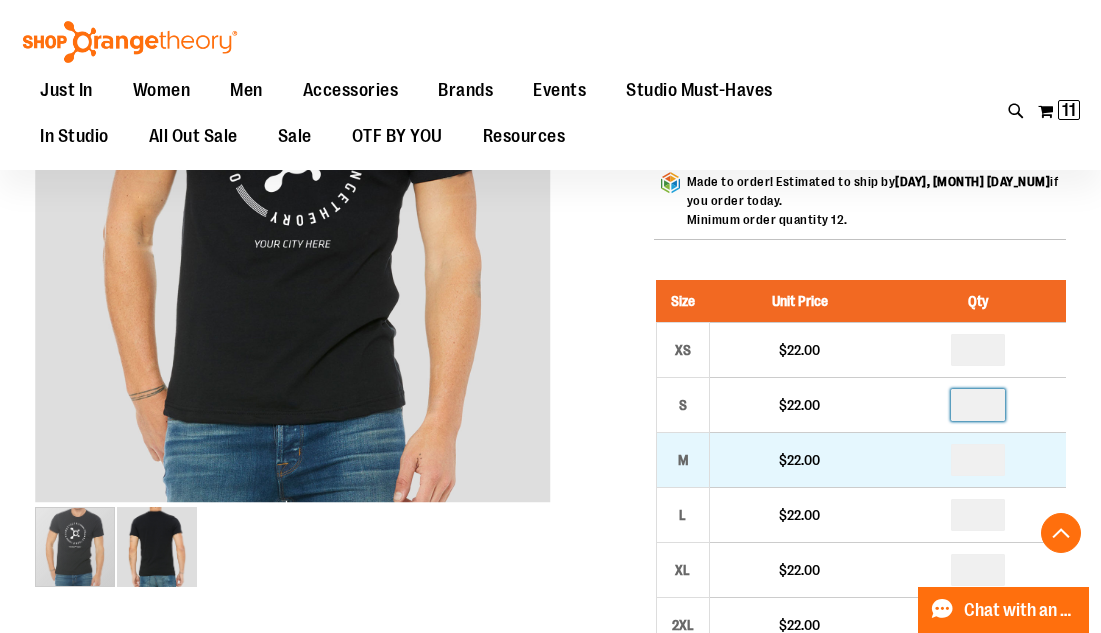 type on "*" 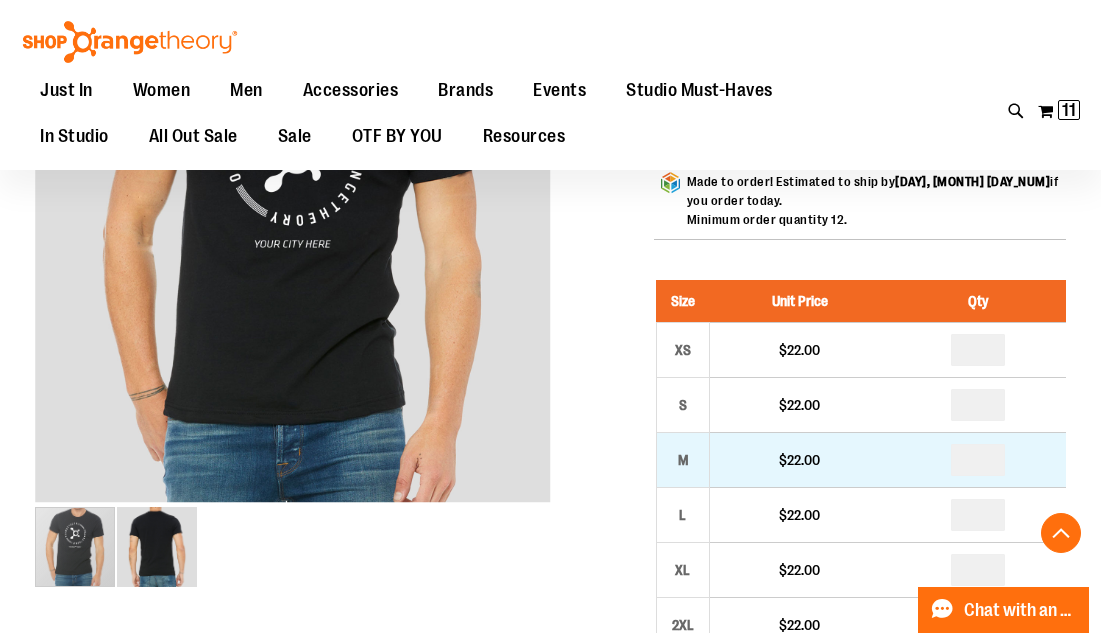 type on "*" 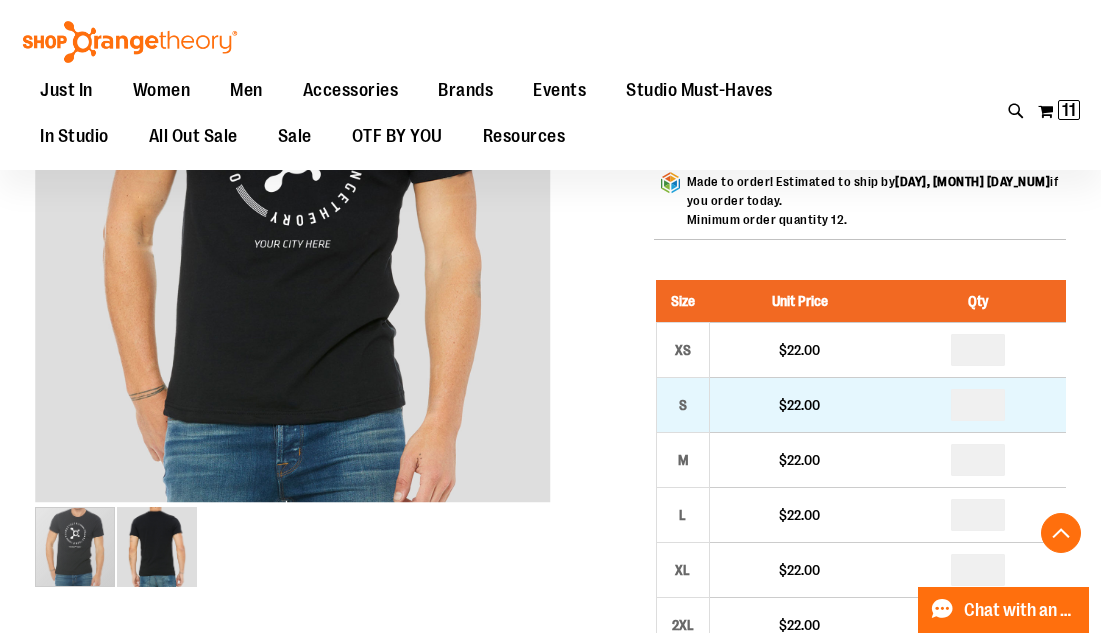 scroll, scrollTop: 386, scrollLeft: 0, axis: vertical 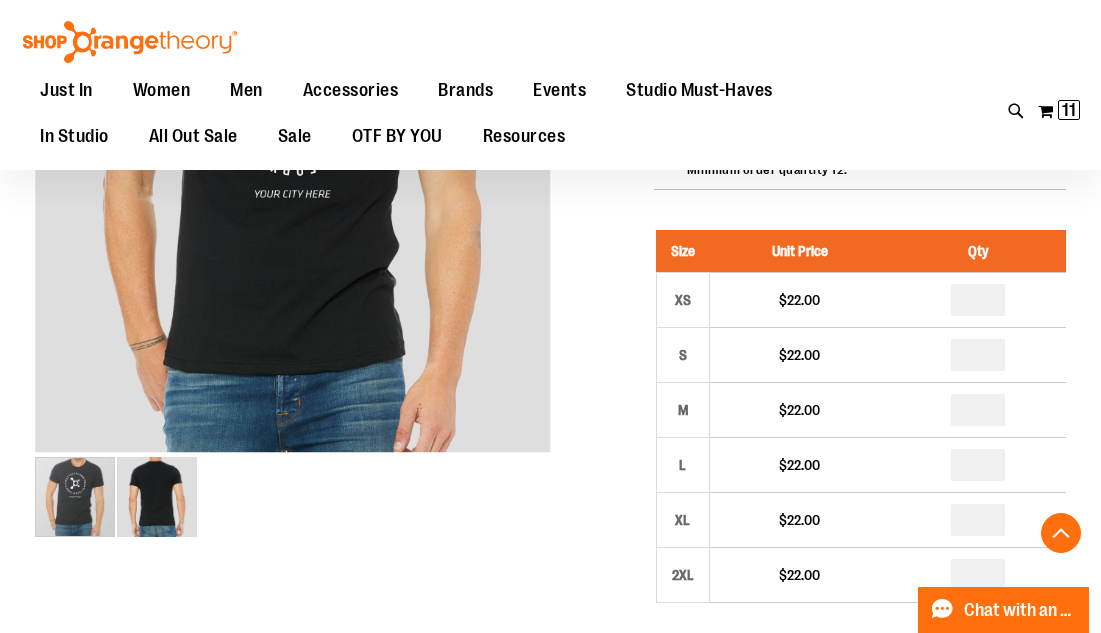 type on "*" 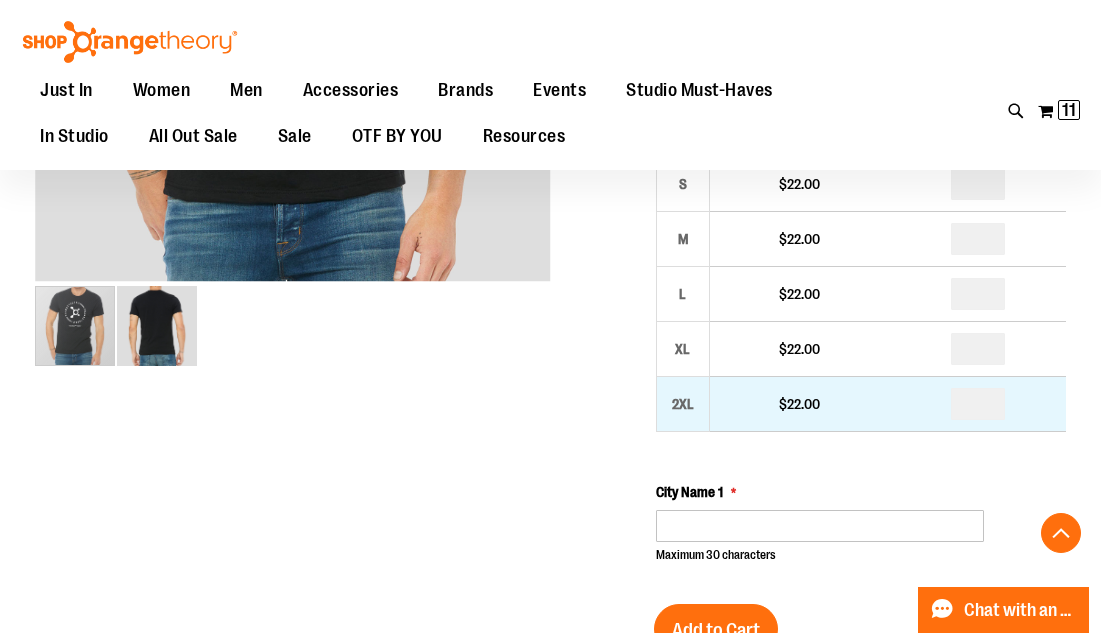 scroll, scrollTop: 603, scrollLeft: 0, axis: vertical 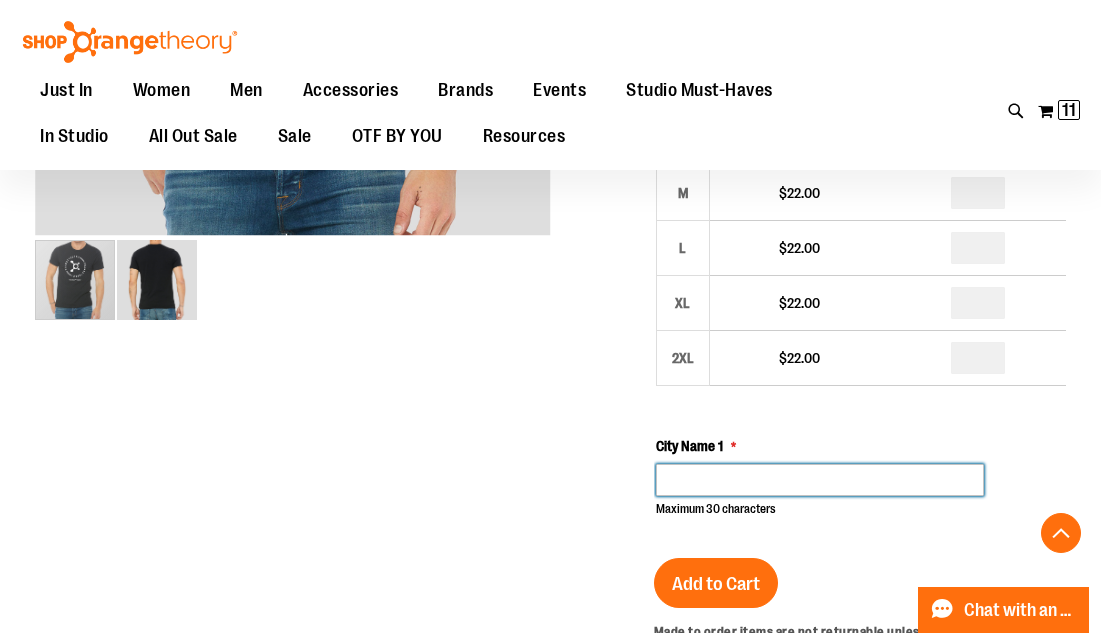 click on "City Name 1" at bounding box center [820, 480] 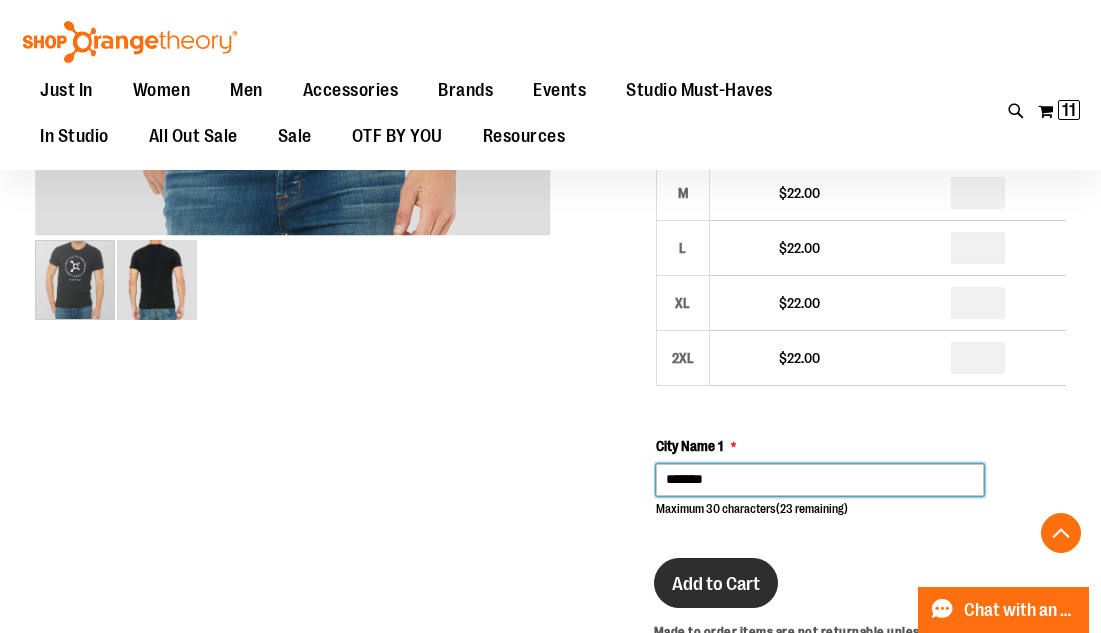 type on "******" 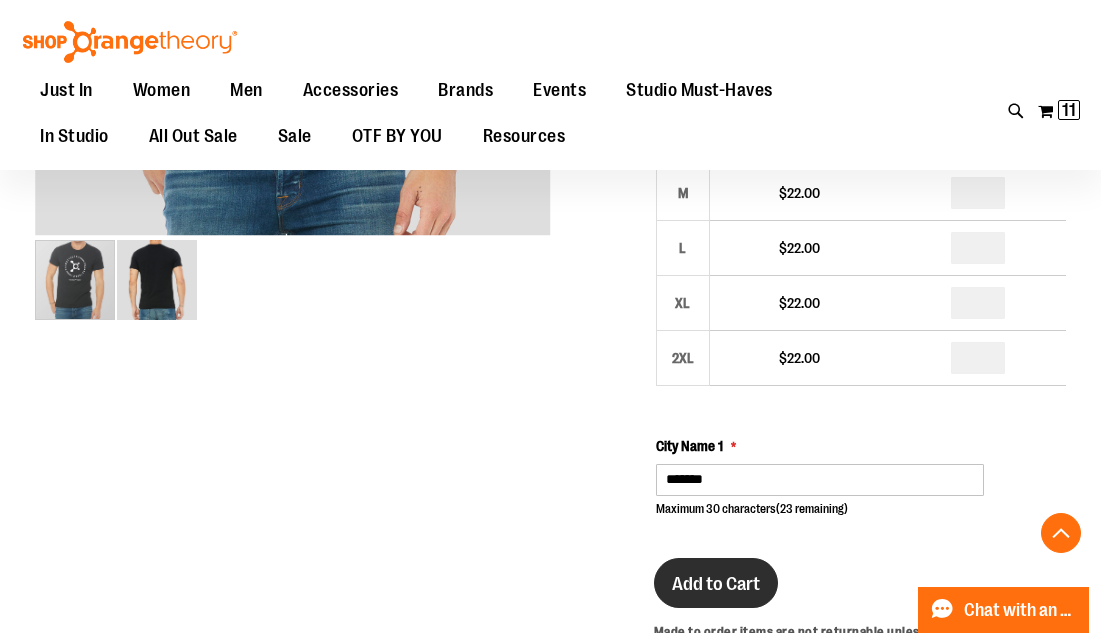 click on "Add to Cart" at bounding box center (716, 584) 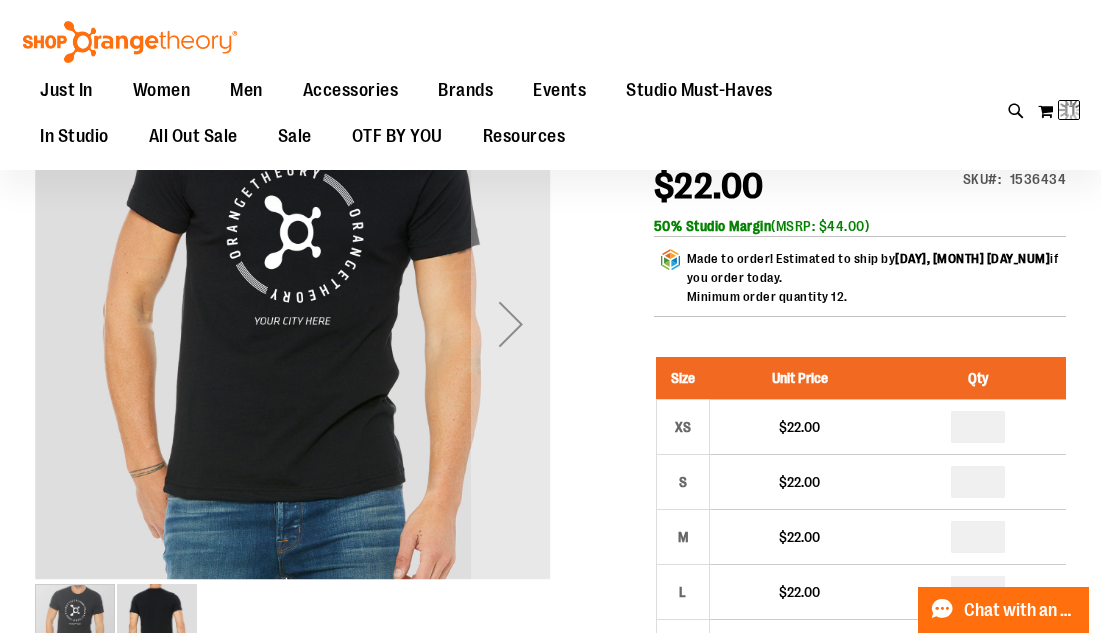 scroll, scrollTop: 160, scrollLeft: 0, axis: vertical 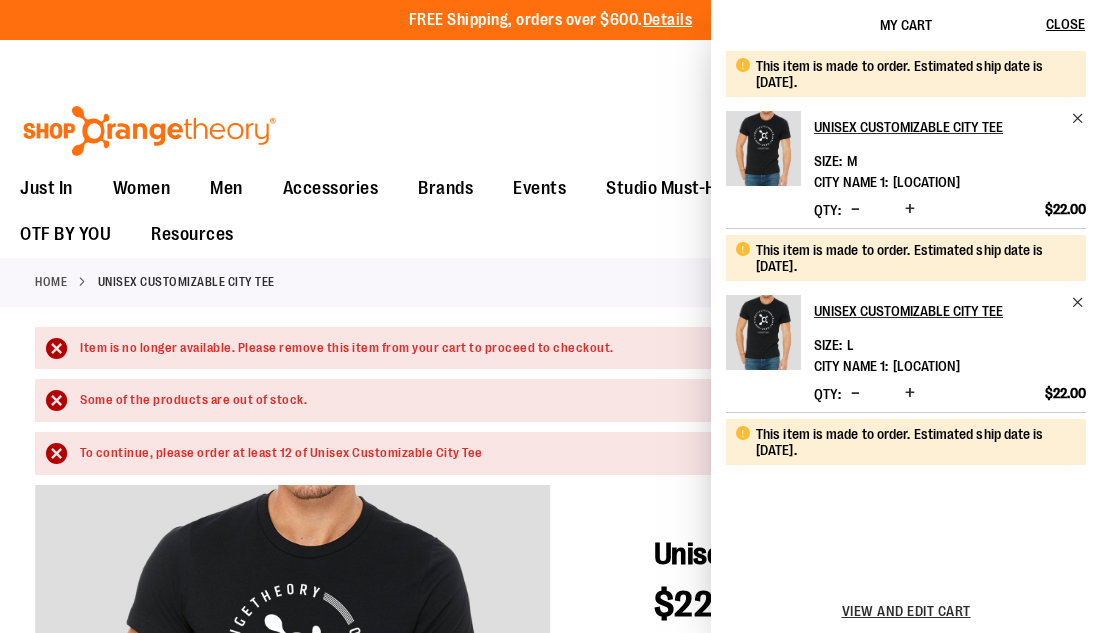 click on "**********" at bounding box center (550, 1532) 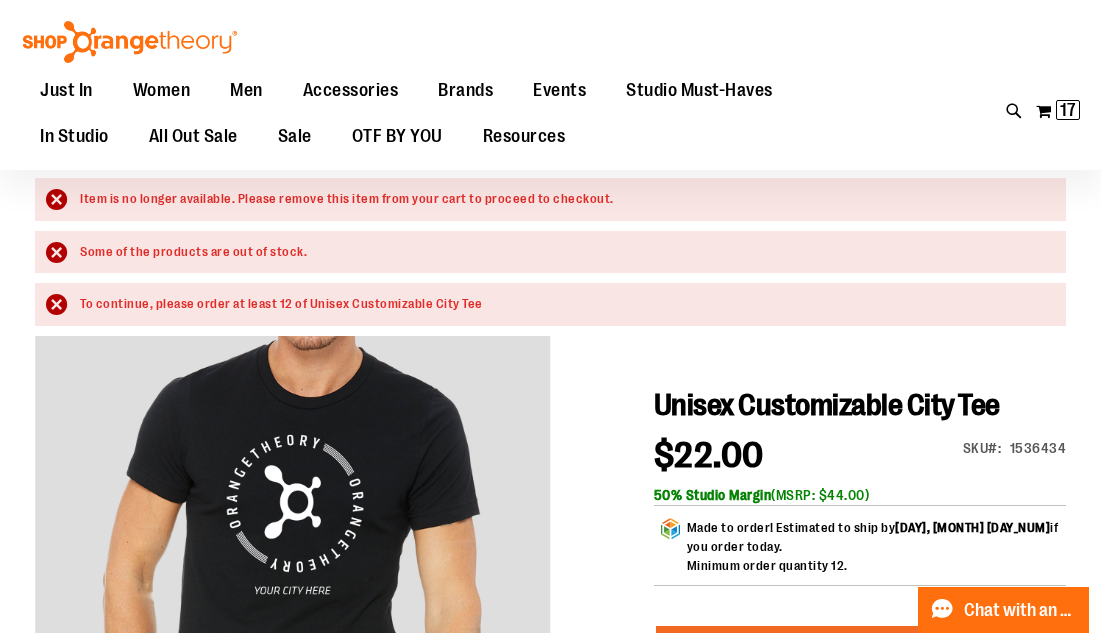 scroll, scrollTop: 152, scrollLeft: 0, axis: vertical 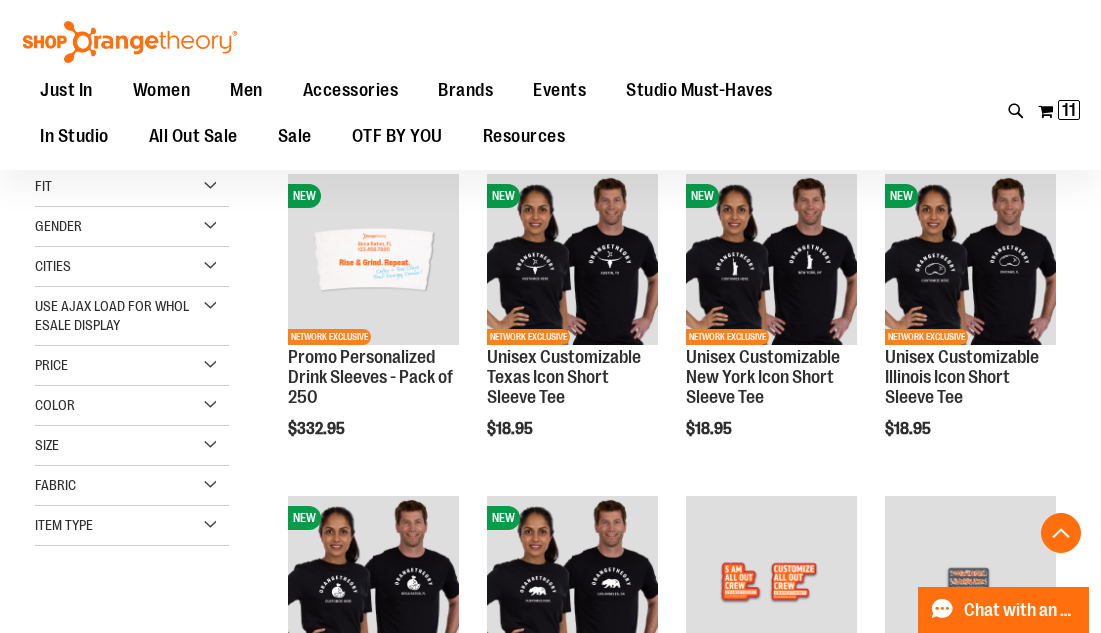 click on "Cities" at bounding box center (132, 267) 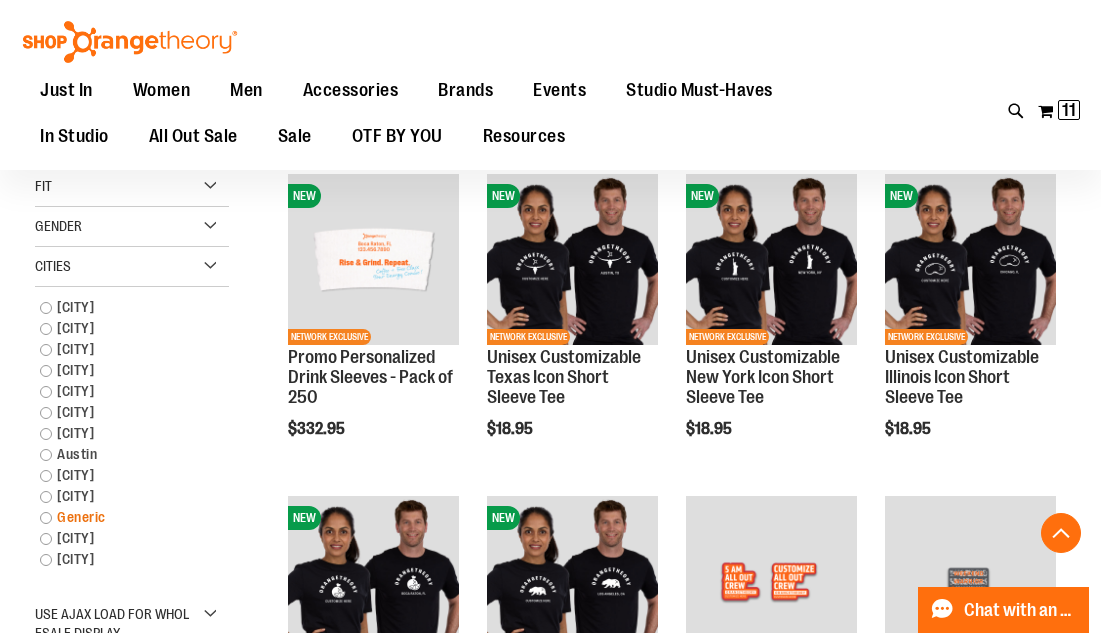 click on "Generic" at bounding box center [123, 517] 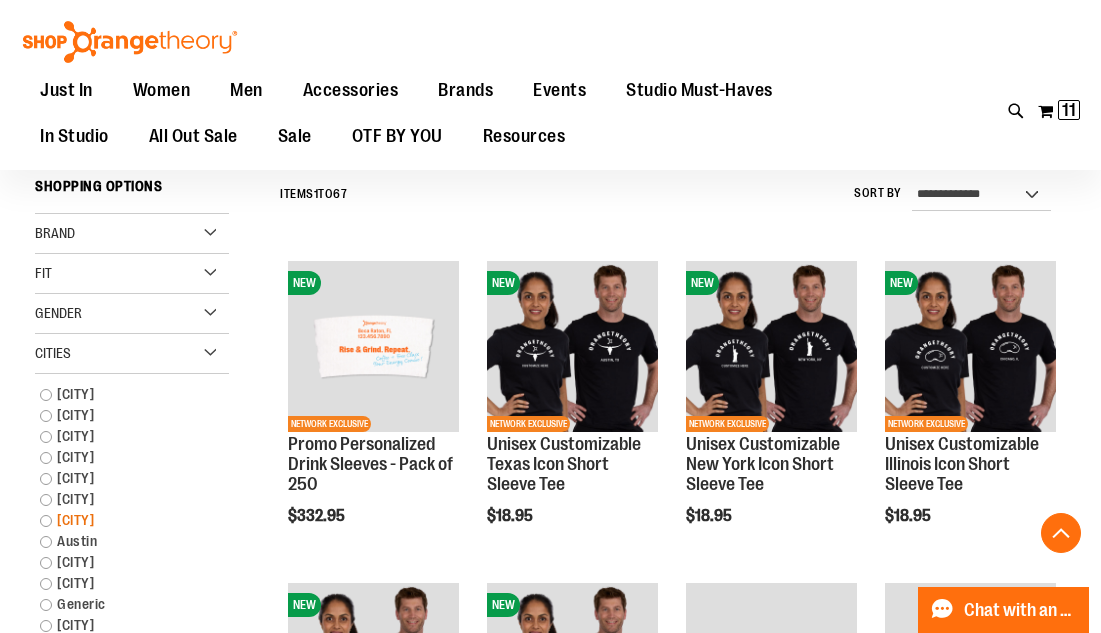 scroll, scrollTop: 339, scrollLeft: 0, axis: vertical 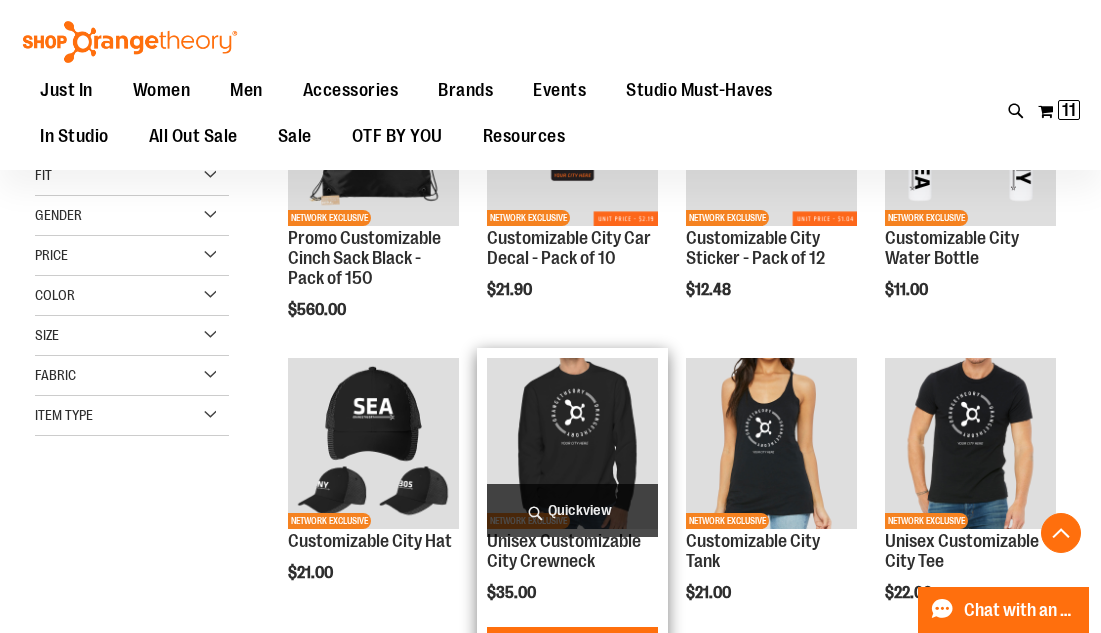 click on "Quickview" at bounding box center [572, 510] 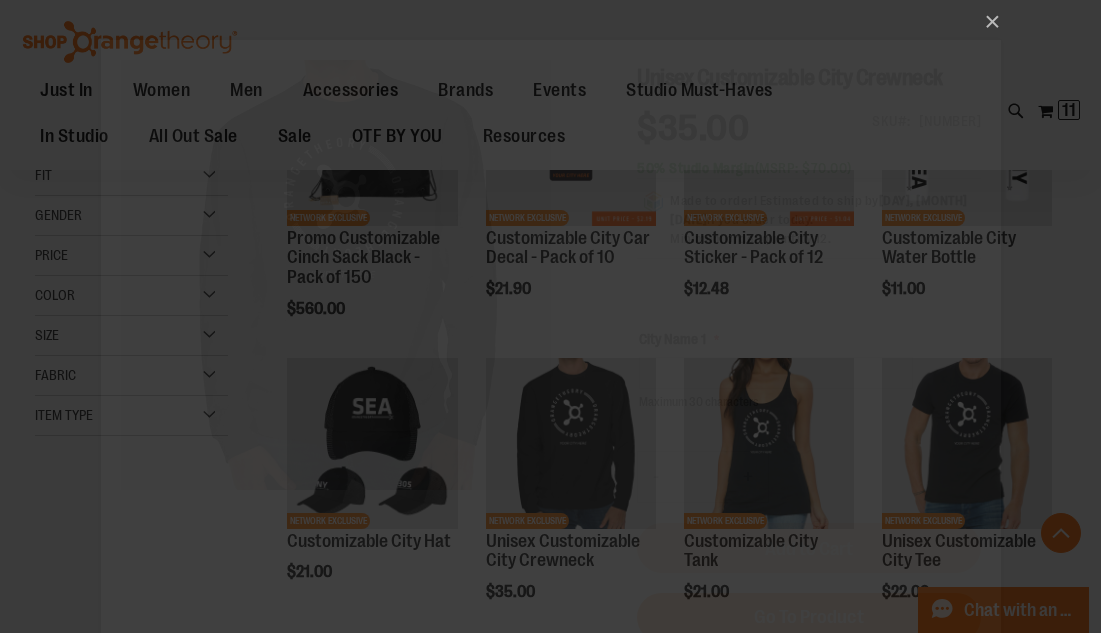 scroll, scrollTop: 0, scrollLeft: 0, axis: both 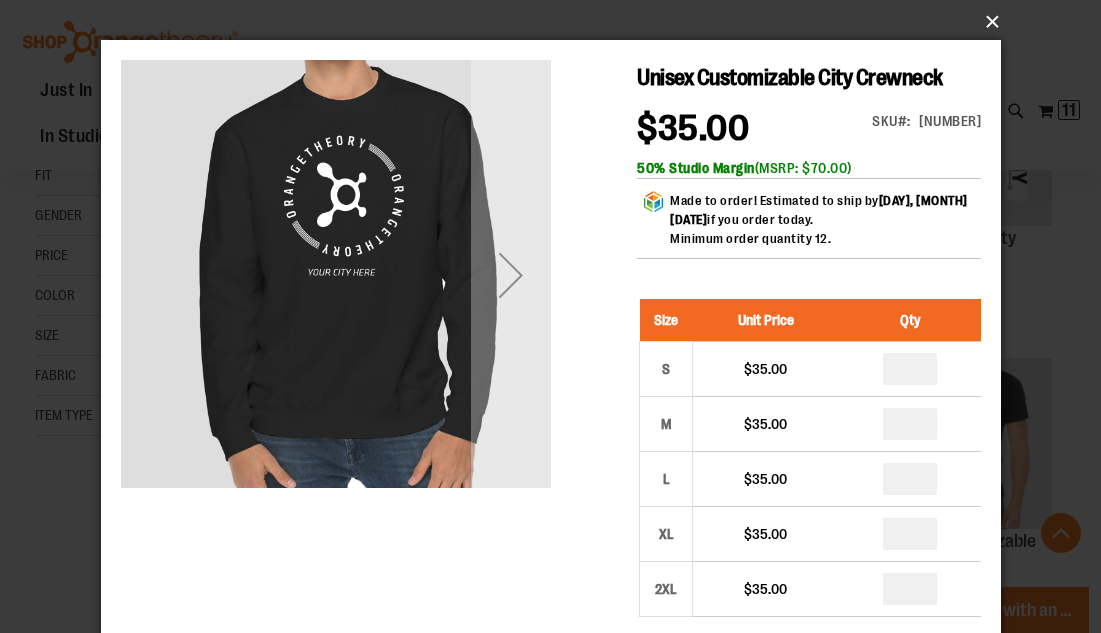 click on "×" at bounding box center [557, 22] 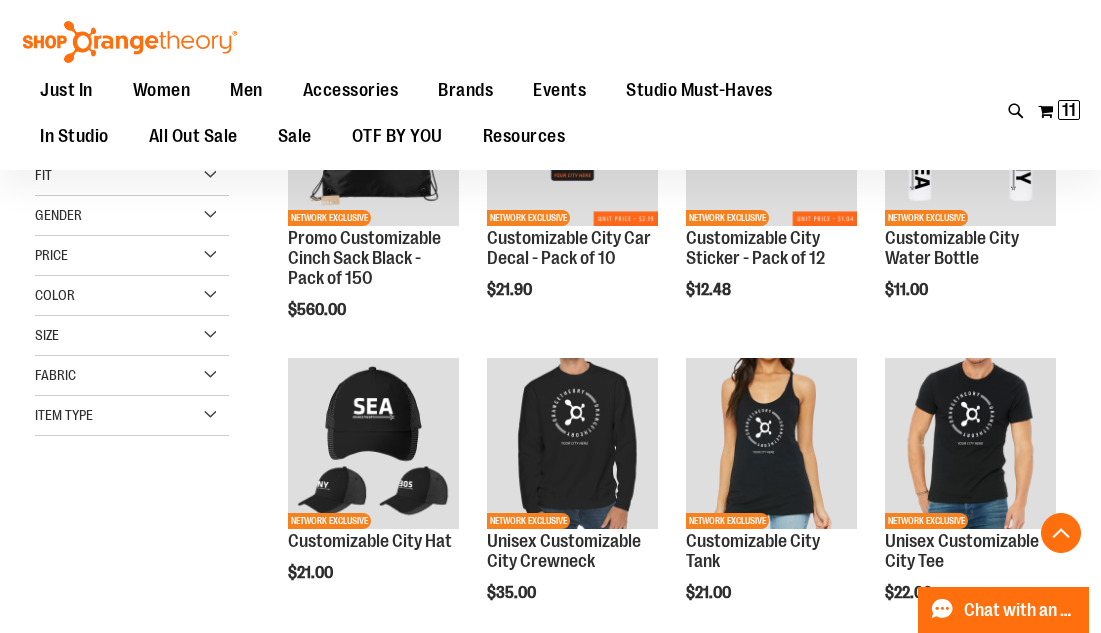 click on "Color" at bounding box center [132, 296] 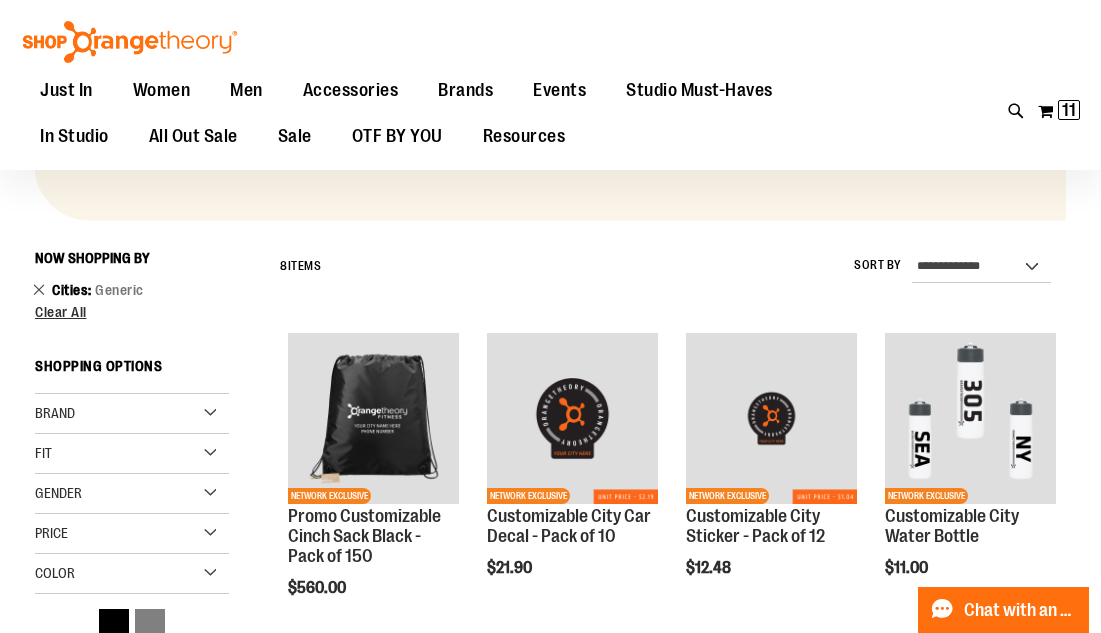click on "Remove This Item" at bounding box center (39, 289) 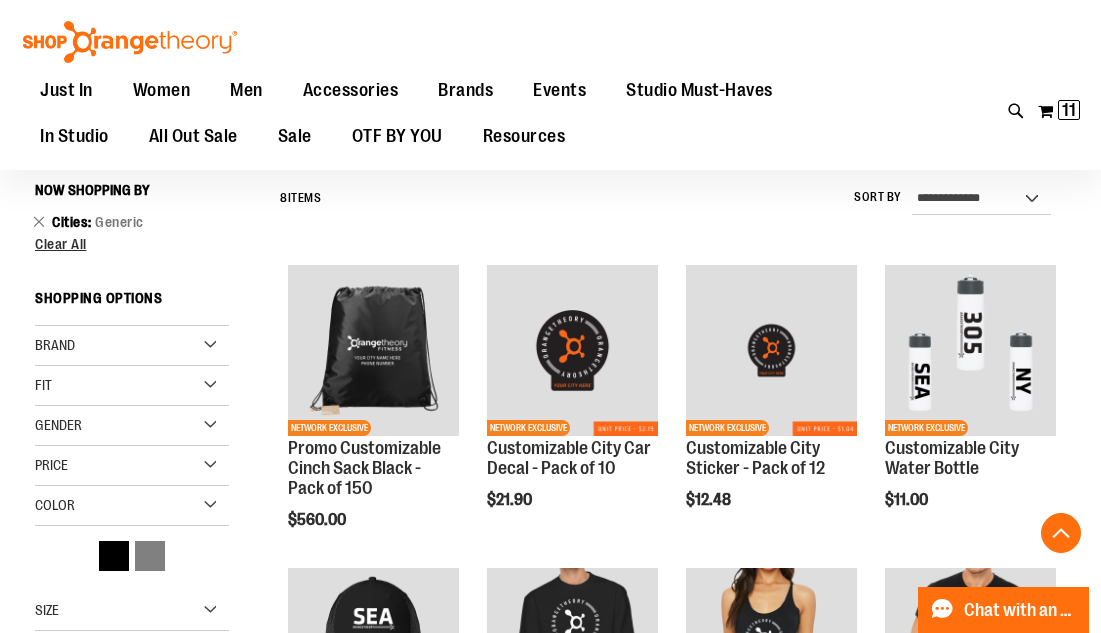scroll, scrollTop: 309, scrollLeft: 0, axis: vertical 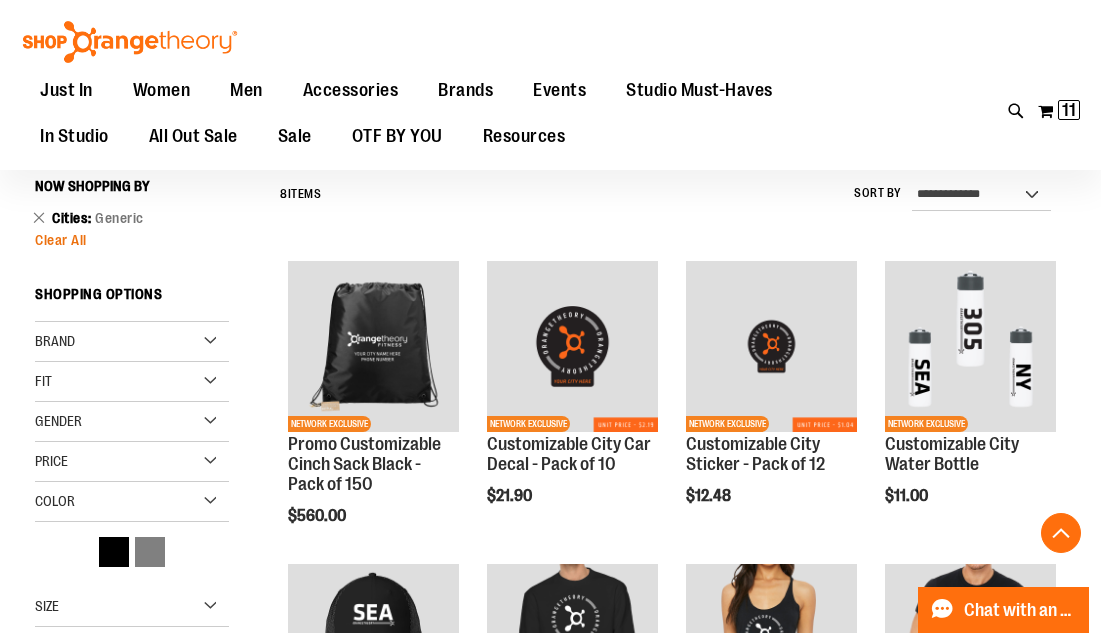 click on "Clear All" at bounding box center [61, 240] 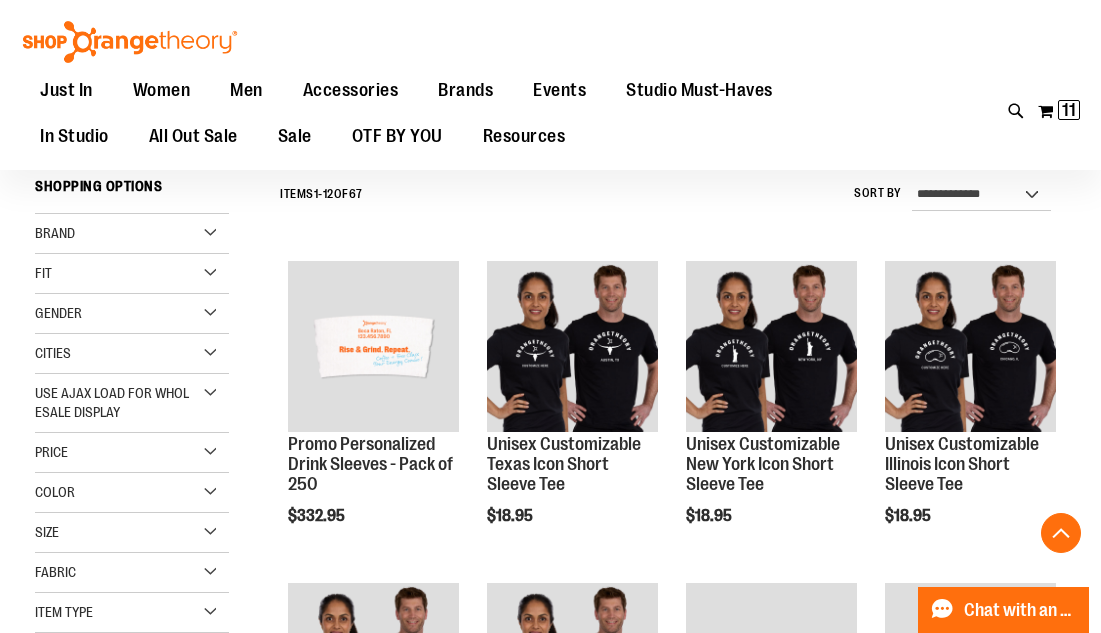 click on "Brand" at bounding box center (55, 233) 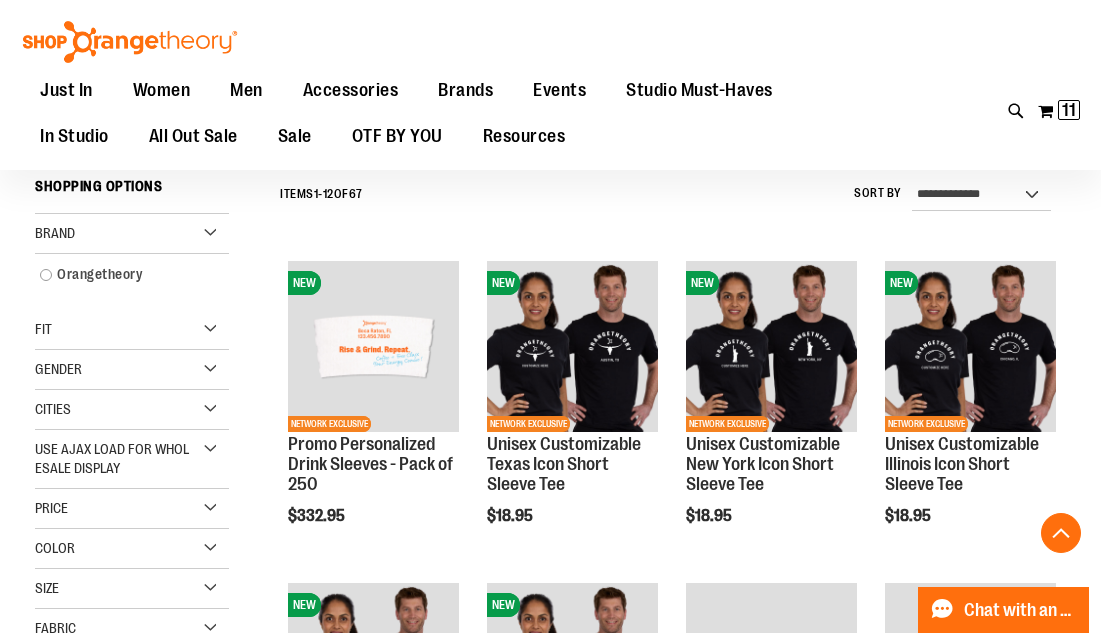 click on "Brand" at bounding box center (132, 234) 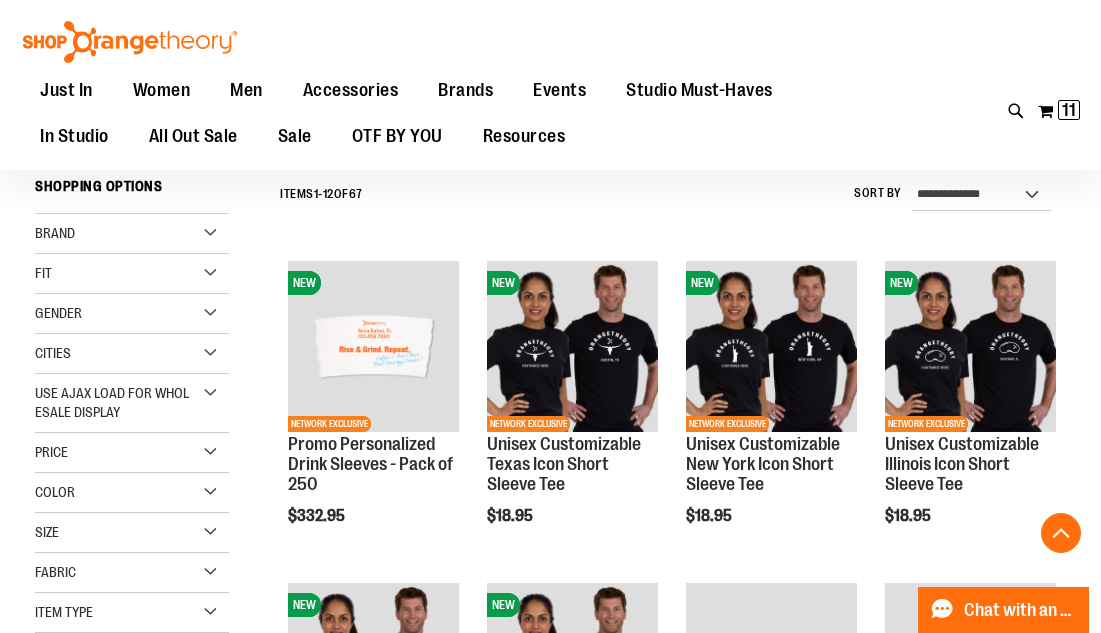 scroll, scrollTop: 370, scrollLeft: 0, axis: vertical 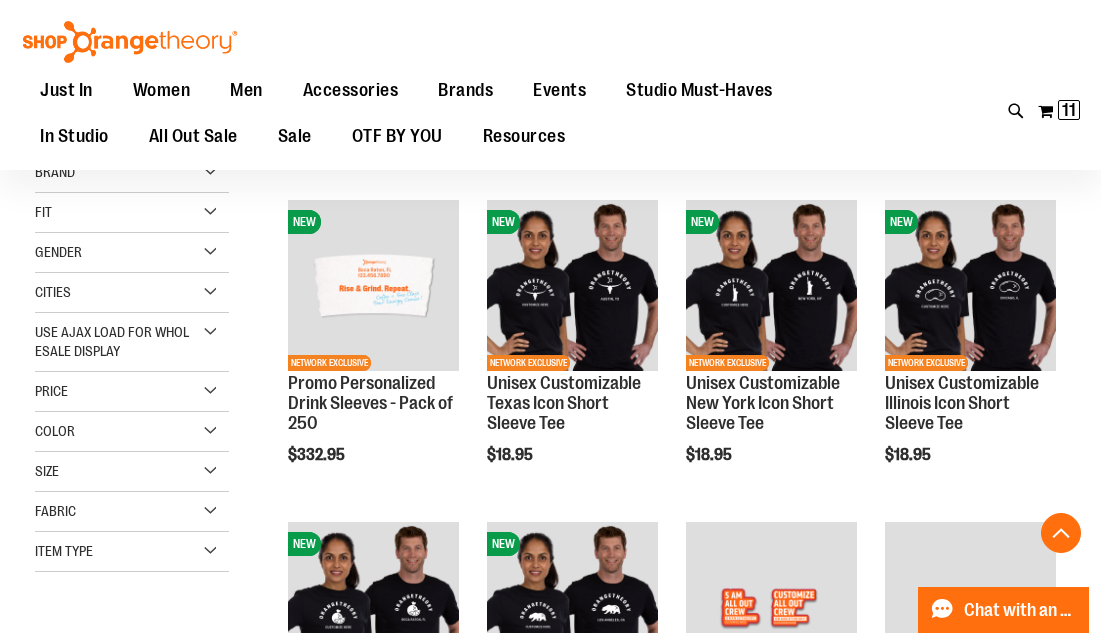 click on "Use Ajax Load for Wholesale Display" at bounding box center (132, 342) 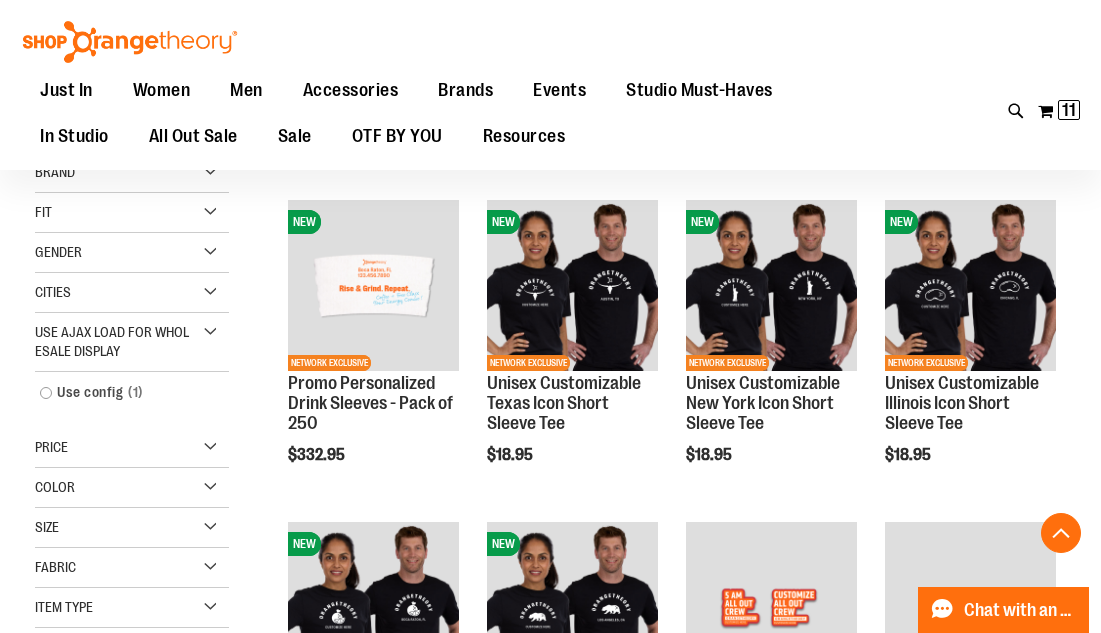 click on "Use Ajax Load for Wholesale Display" at bounding box center [132, 342] 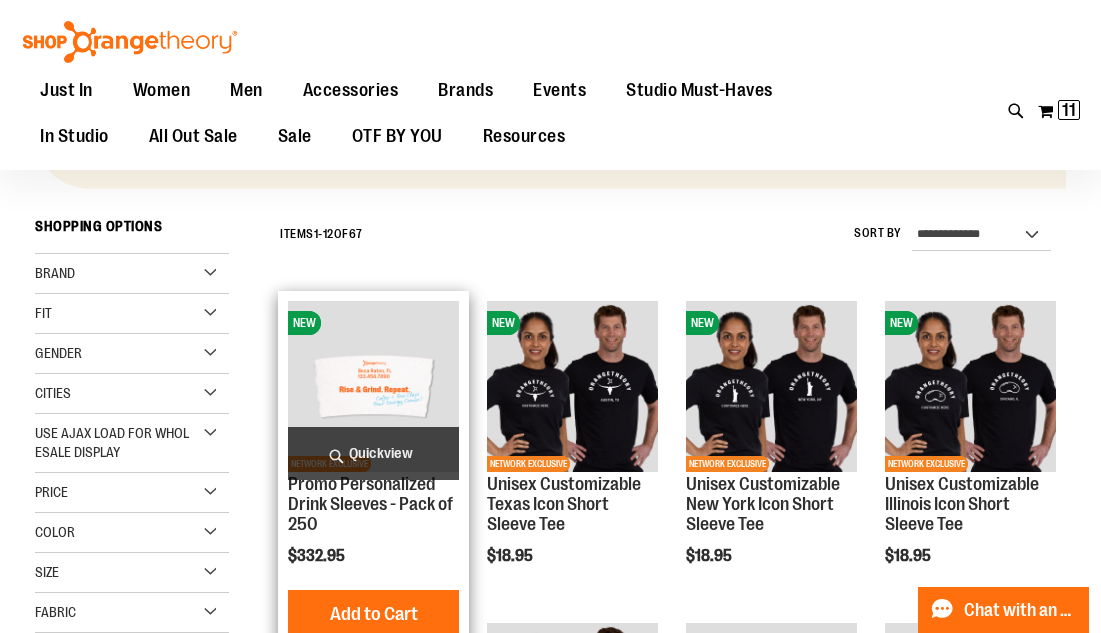 scroll, scrollTop: 268, scrollLeft: 0, axis: vertical 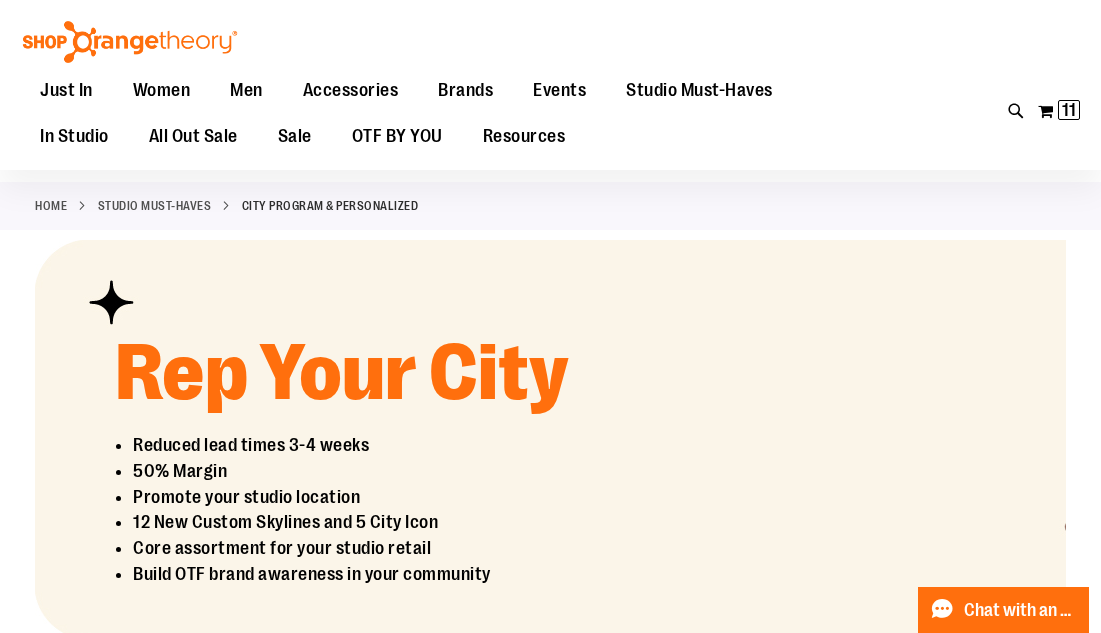 click on "City Program & Personalized" at bounding box center [330, 206] 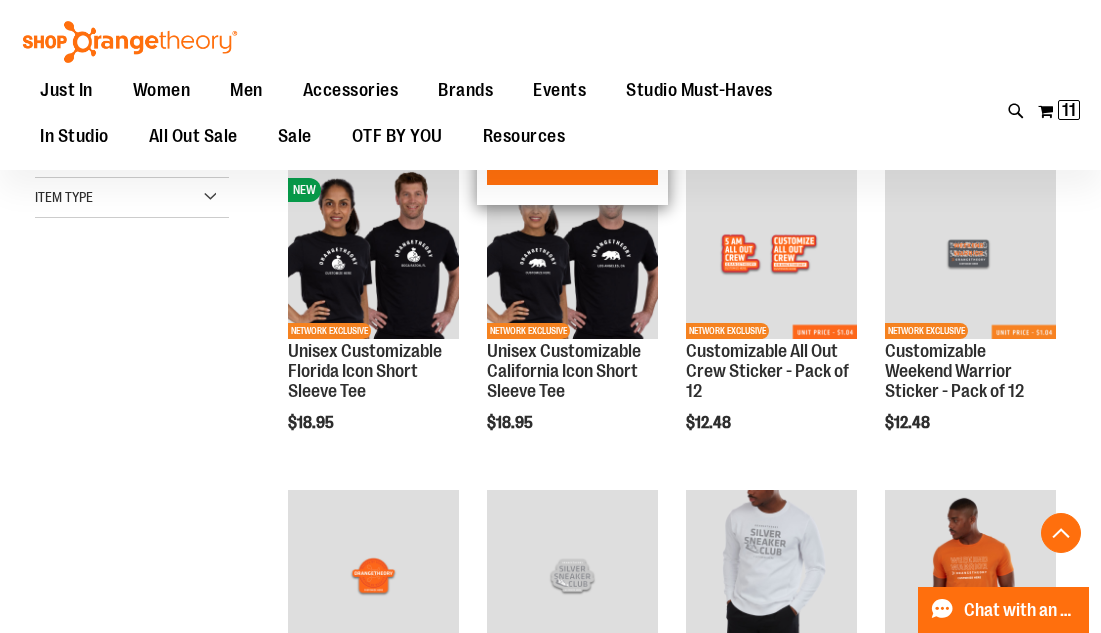 scroll, scrollTop: 1257, scrollLeft: 0, axis: vertical 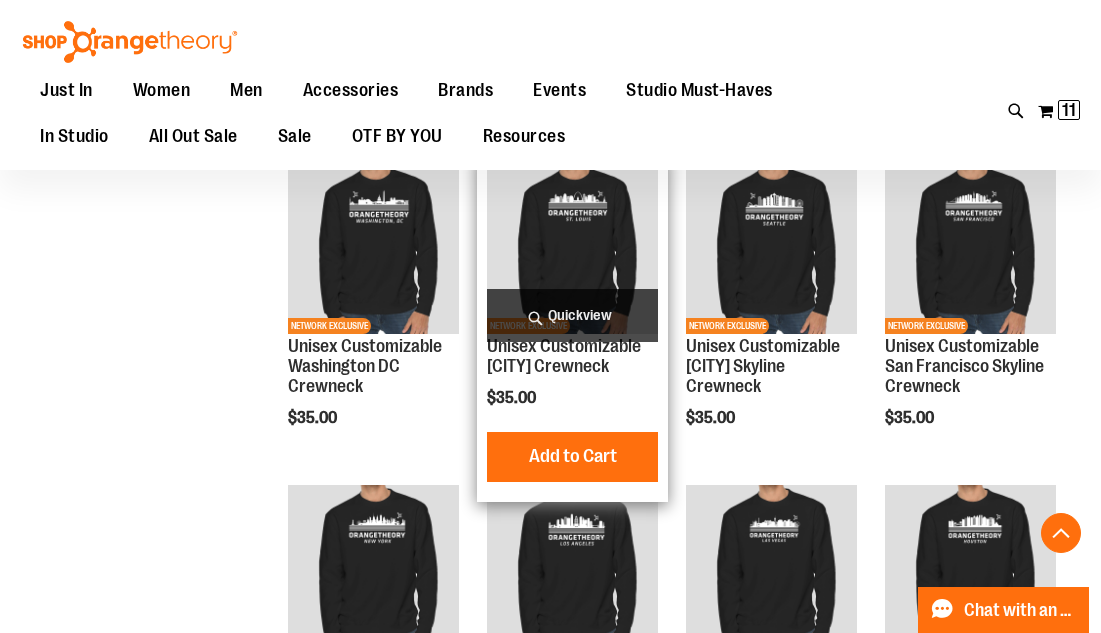 click on "Quickview" at bounding box center [572, 315] 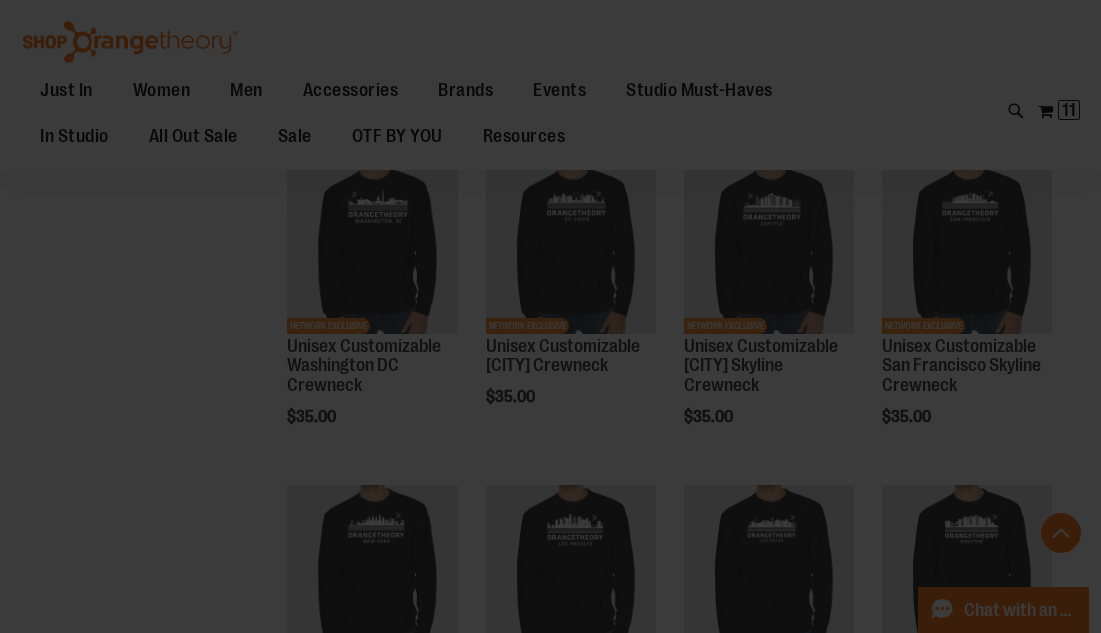 scroll, scrollTop: 0, scrollLeft: 0, axis: both 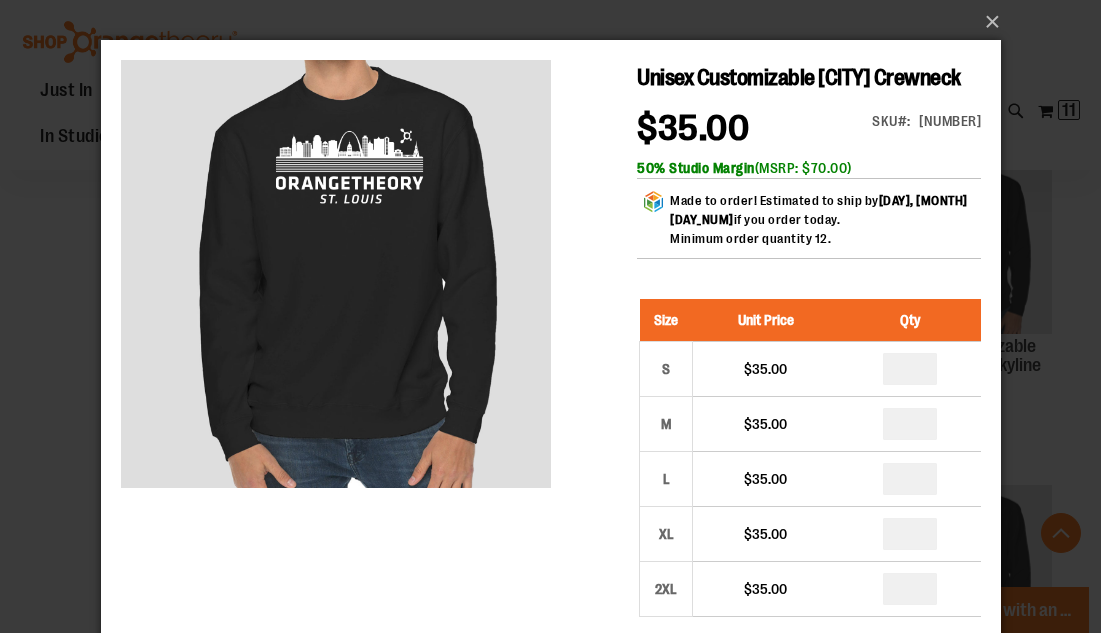 click on "×" at bounding box center (550, 316) 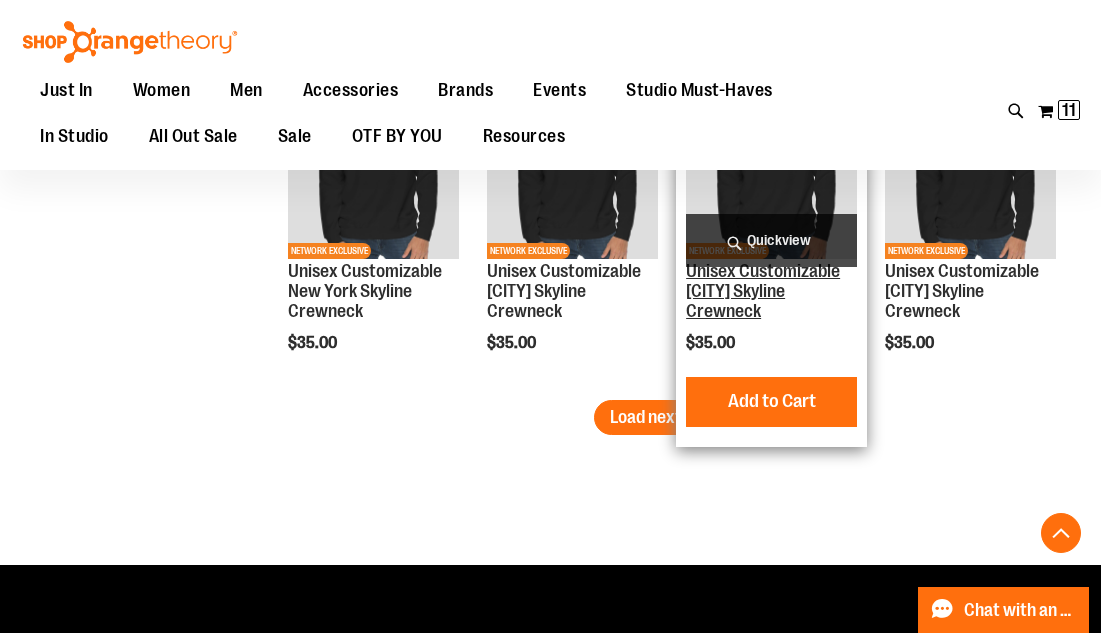 scroll, scrollTop: 3297, scrollLeft: 0, axis: vertical 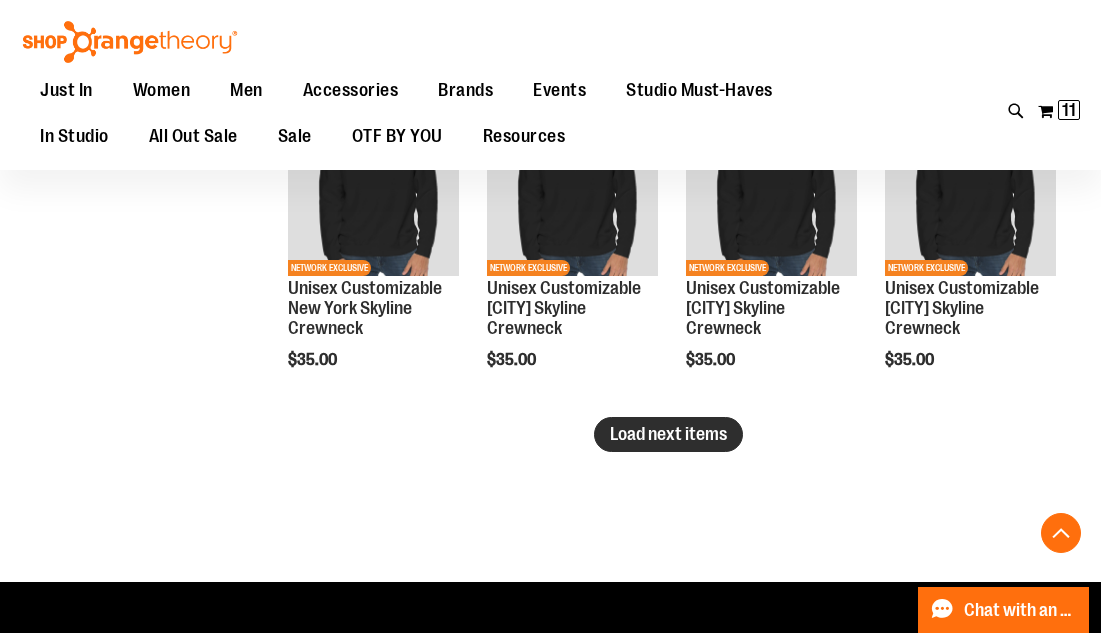 click on "Load next items" at bounding box center [668, 434] 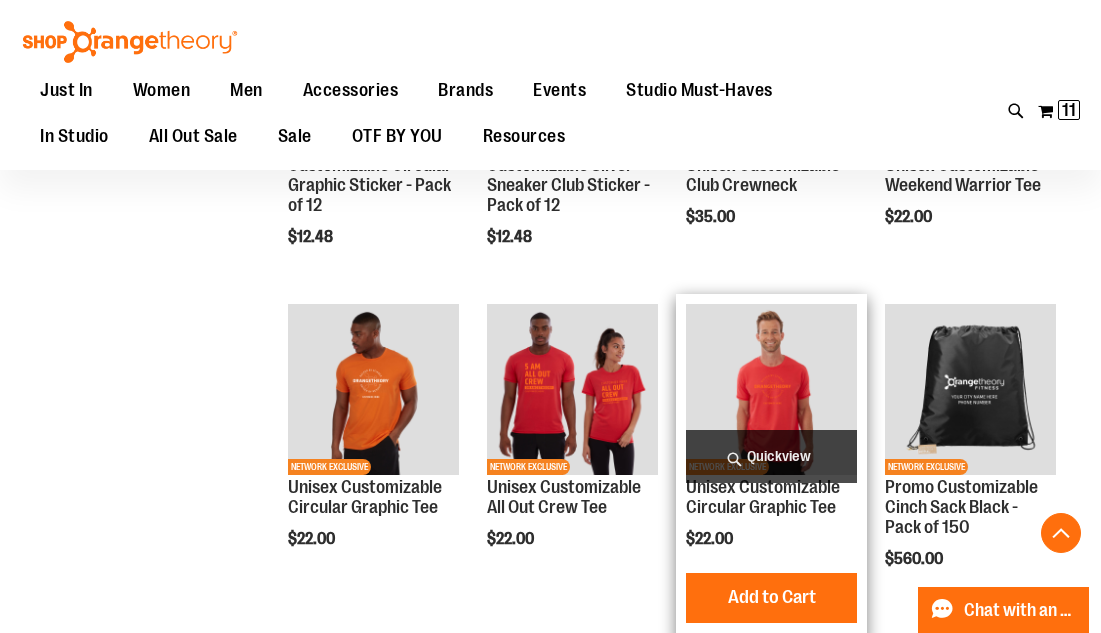 scroll, scrollTop: 1497, scrollLeft: 0, axis: vertical 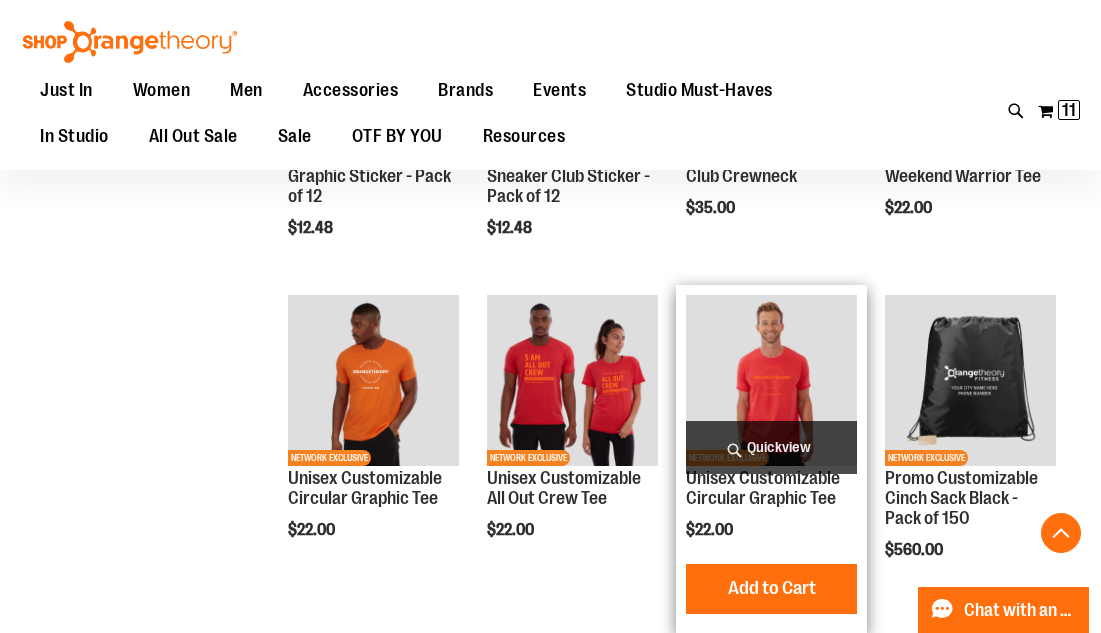 click on "Quickview" at bounding box center [771, 447] 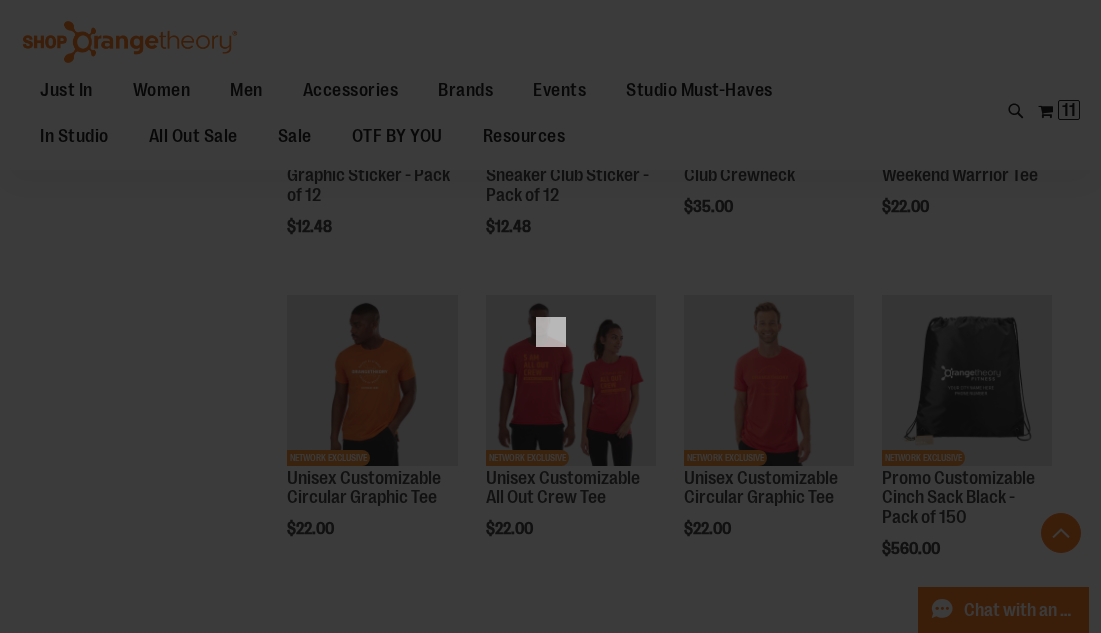 scroll, scrollTop: 0, scrollLeft: 0, axis: both 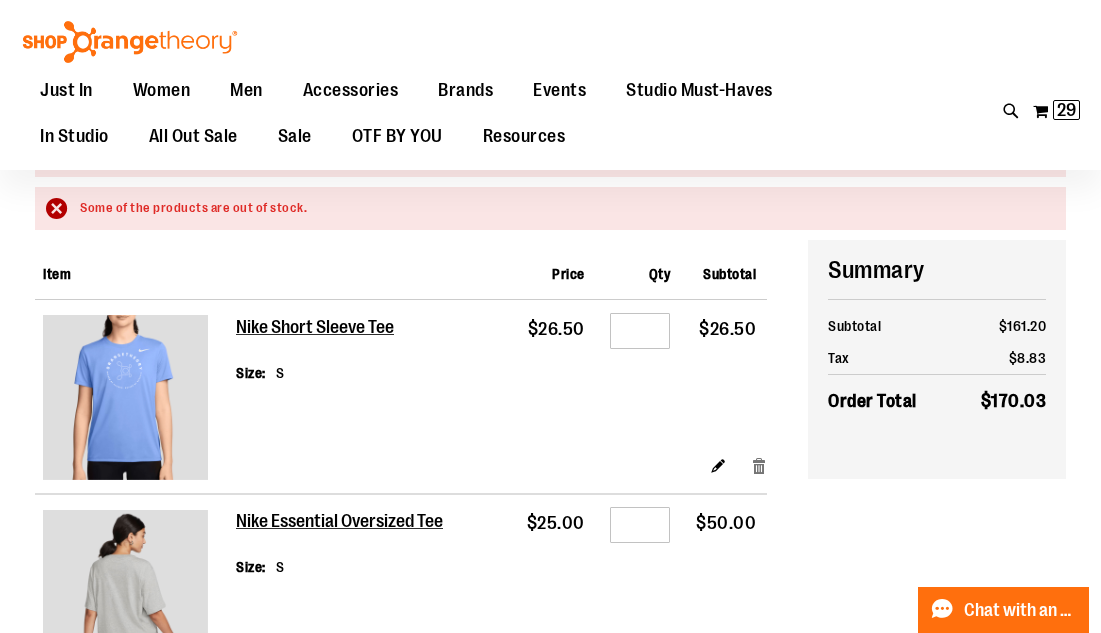 click on "Remove item" at bounding box center [759, 465] 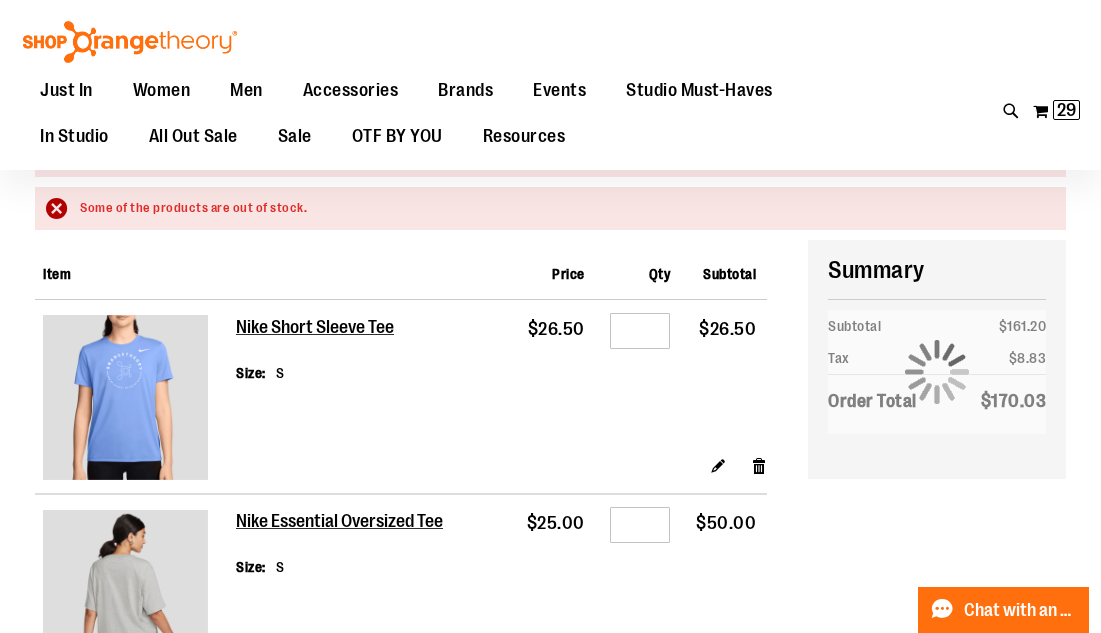 click on "Remove item" at bounding box center [759, 660] 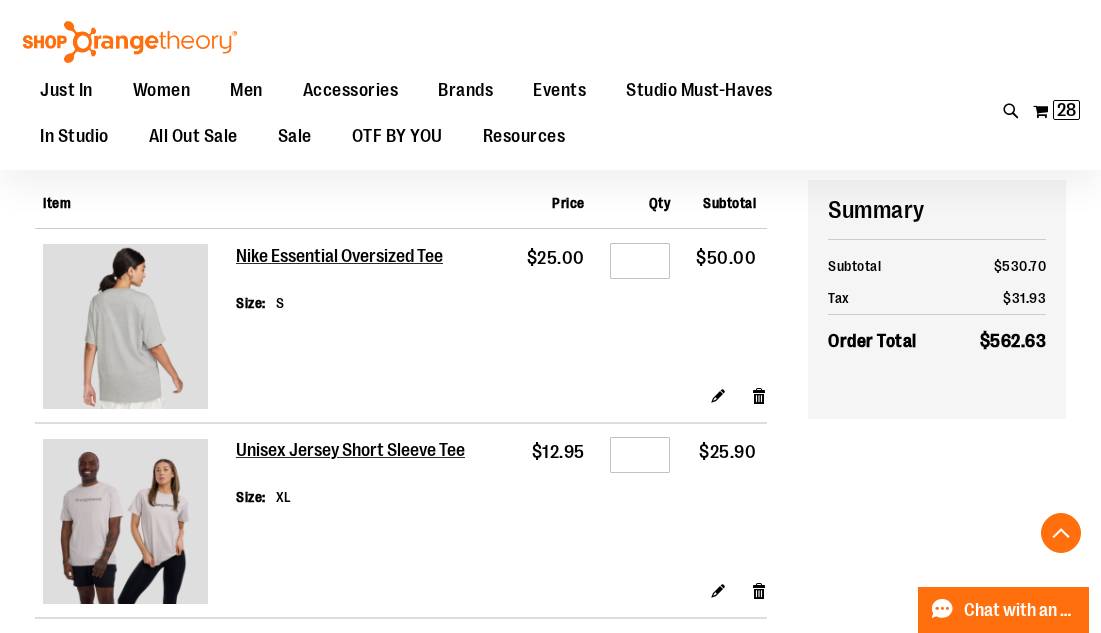 scroll, scrollTop: 377, scrollLeft: 0, axis: vertical 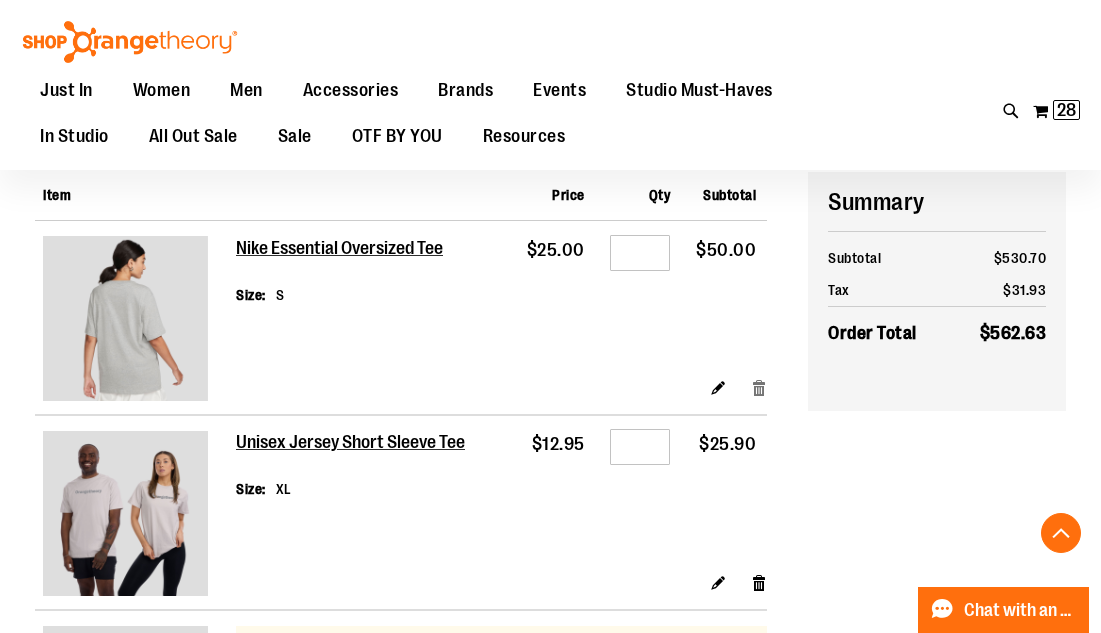 click on "Remove item" at bounding box center [759, 386] 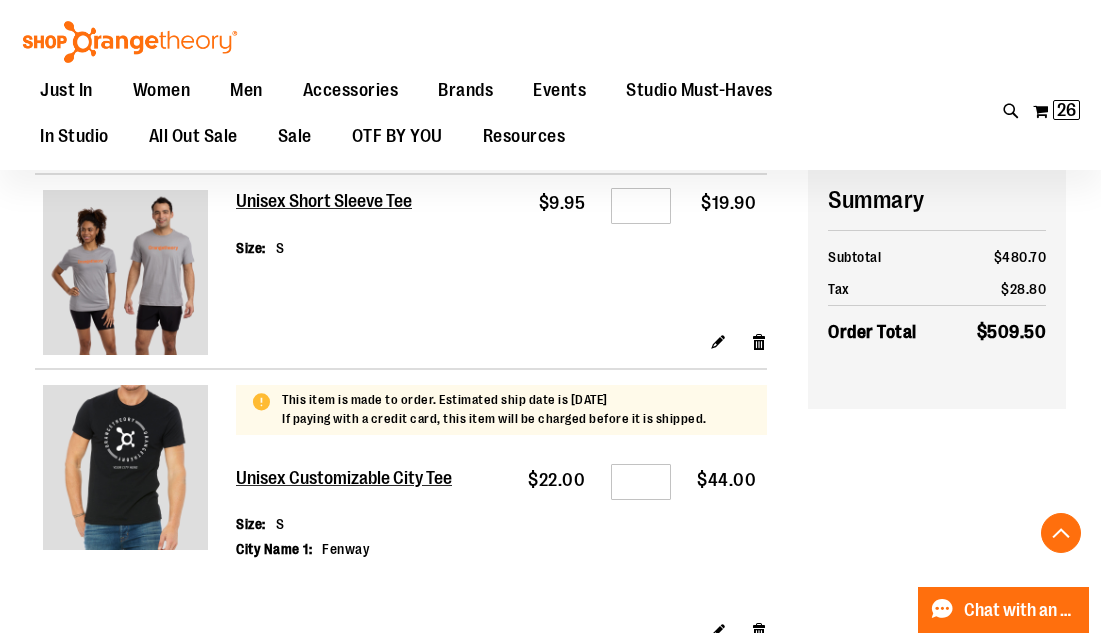 scroll, scrollTop: 1215, scrollLeft: 0, axis: vertical 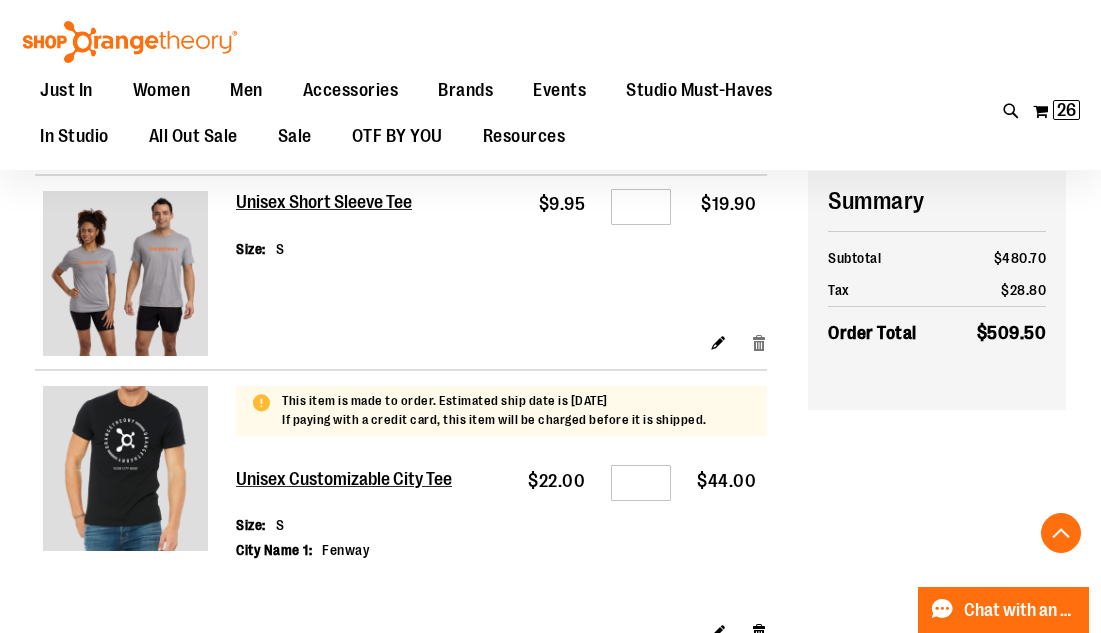 click on "Remove item" at bounding box center (759, 341) 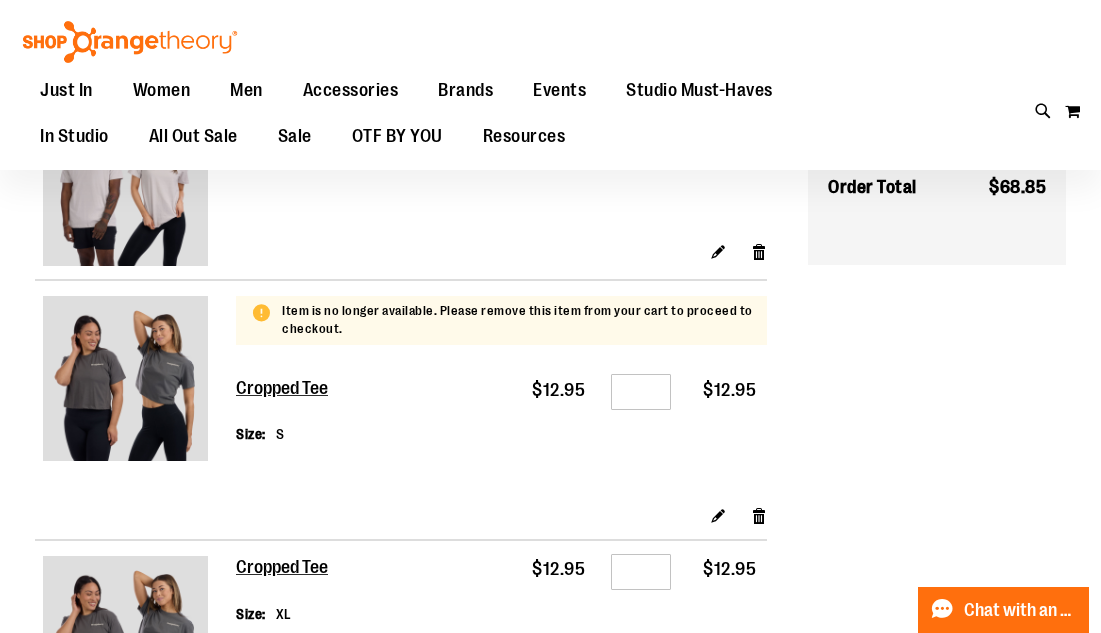 scroll, scrollTop: 149, scrollLeft: 0, axis: vertical 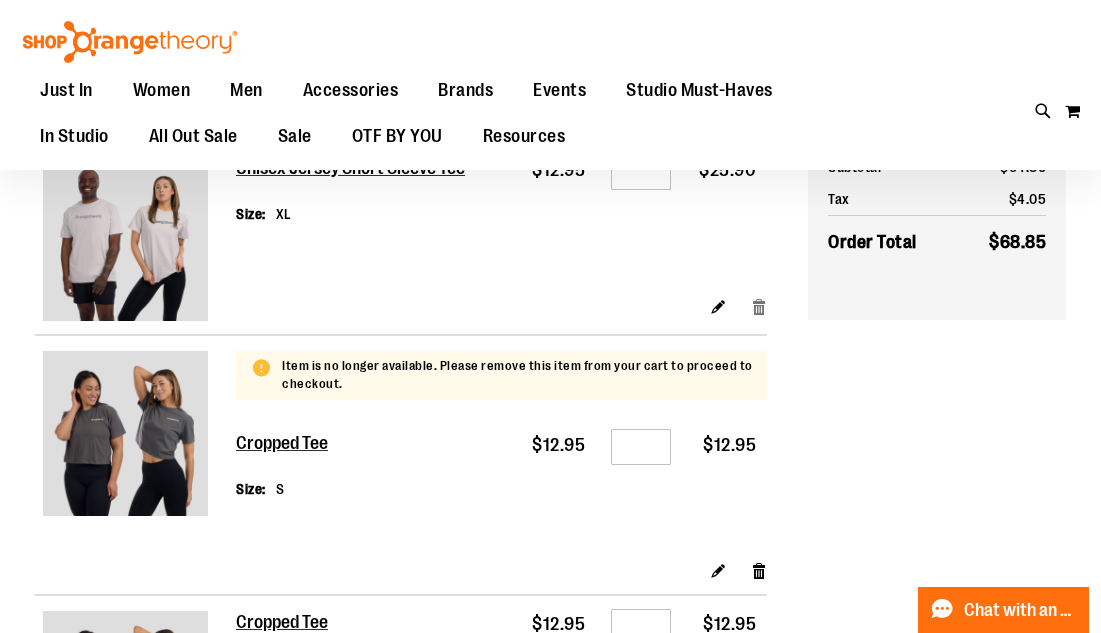 click on "Remove item" at bounding box center [759, 306] 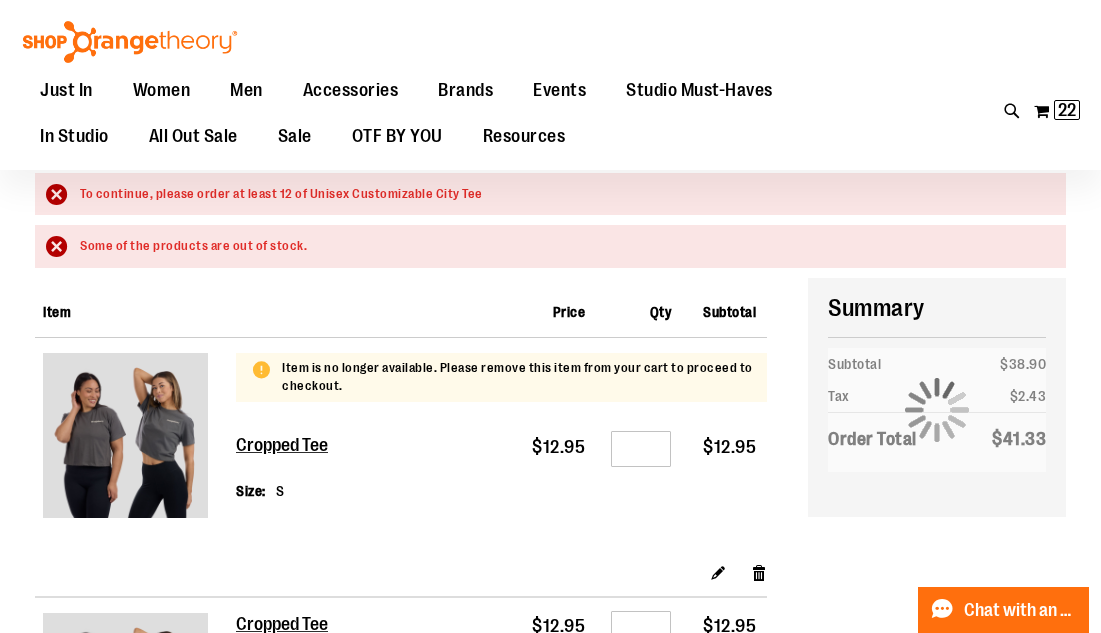 scroll, scrollTop: 229, scrollLeft: 0, axis: vertical 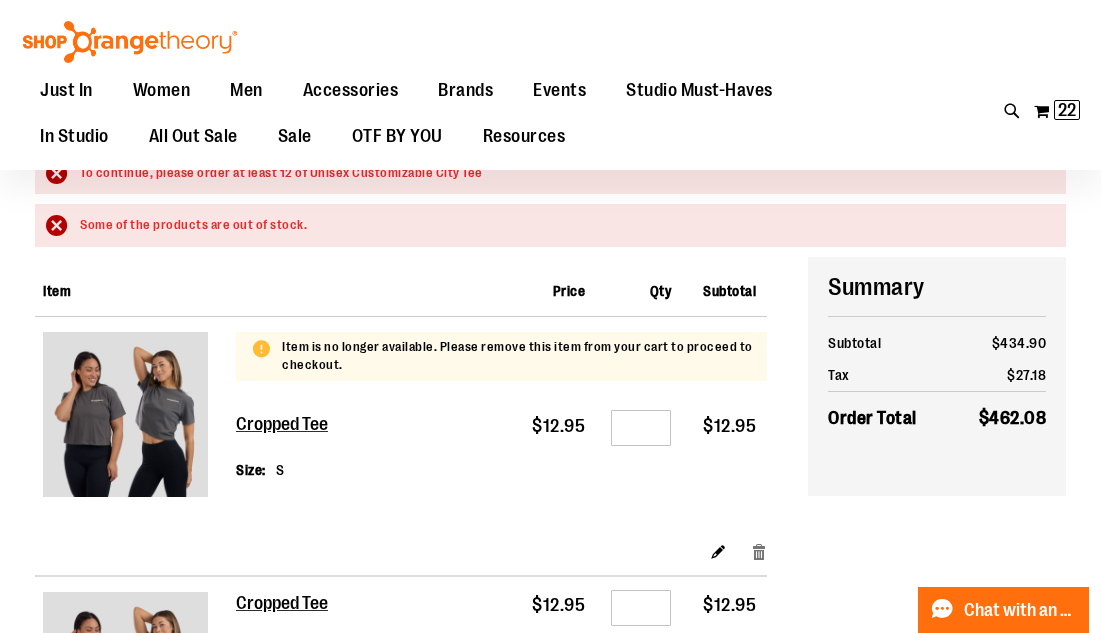 click on "Remove item" at bounding box center [759, 550] 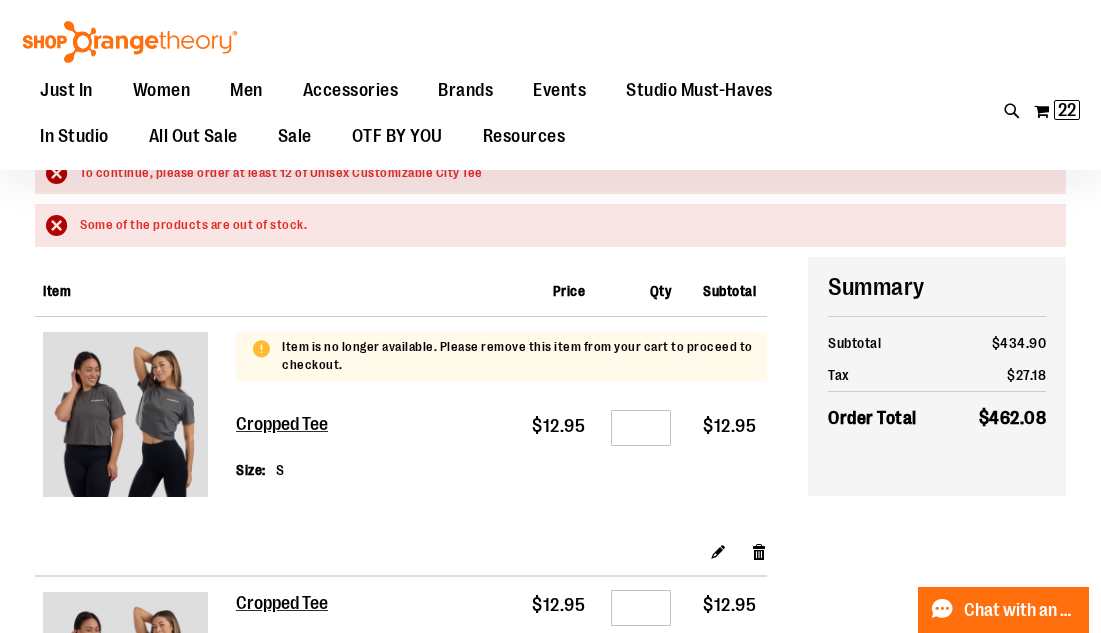 click on "Remove item" at bounding box center [759, 937] 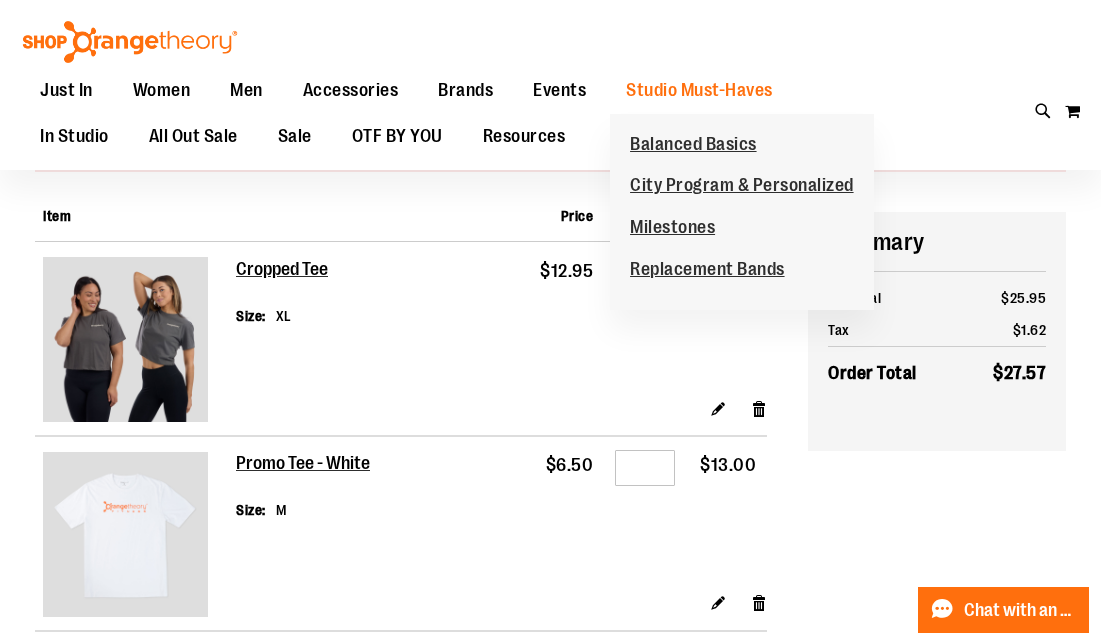 scroll, scrollTop: 282, scrollLeft: 0, axis: vertical 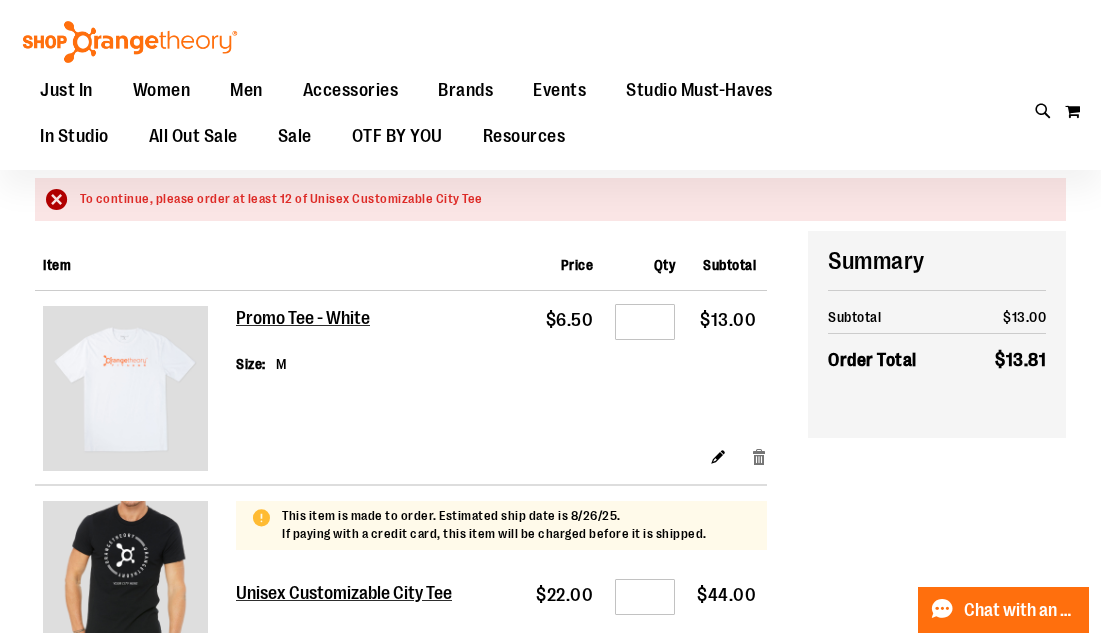click on "Remove item" at bounding box center (759, 456) 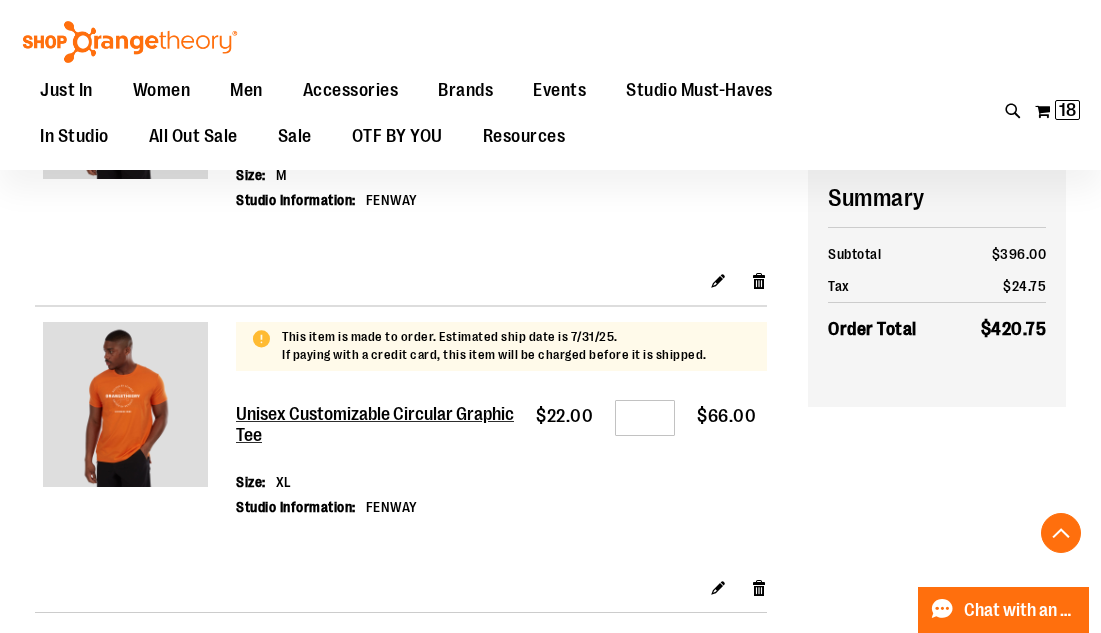 scroll, scrollTop: 1917, scrollLeft: 0, axis: vertical 